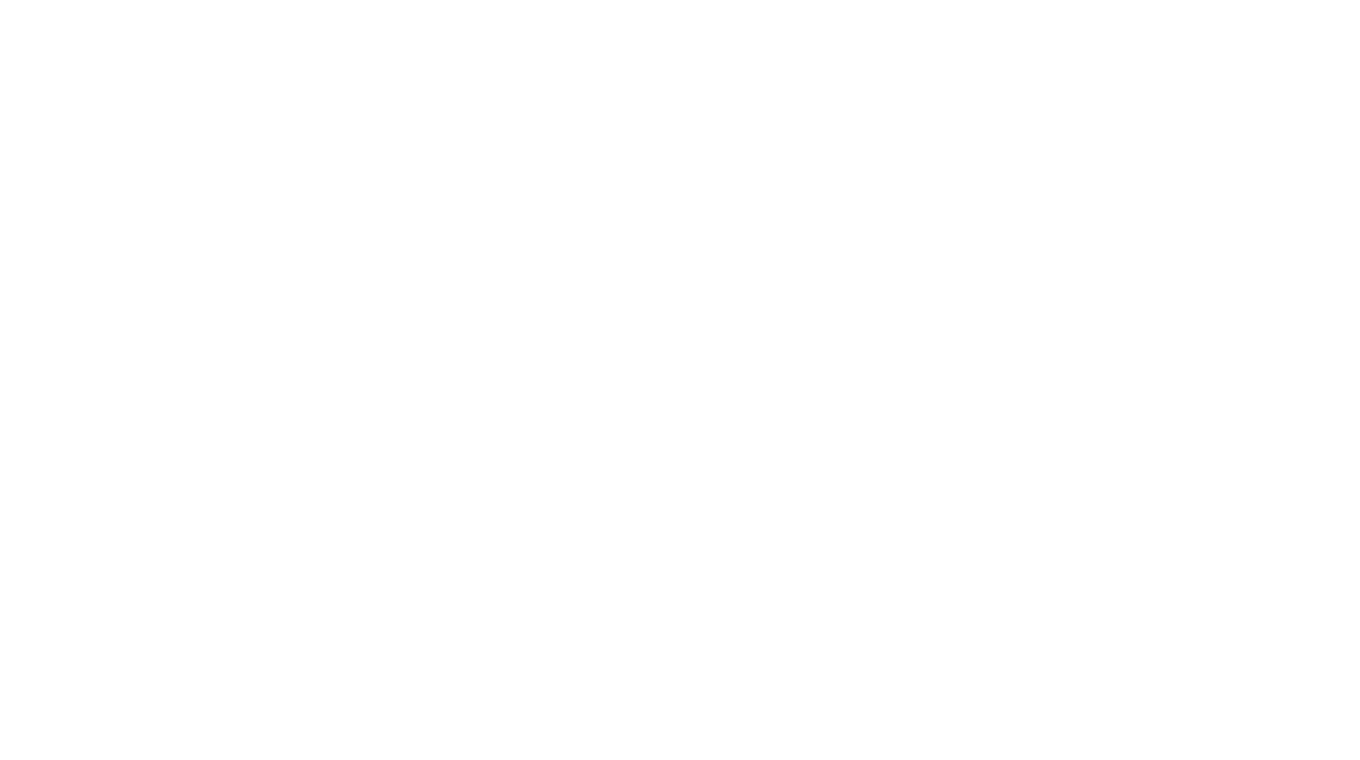 scroll, scrollTop: 0, scrollLeft: 0, axis: both 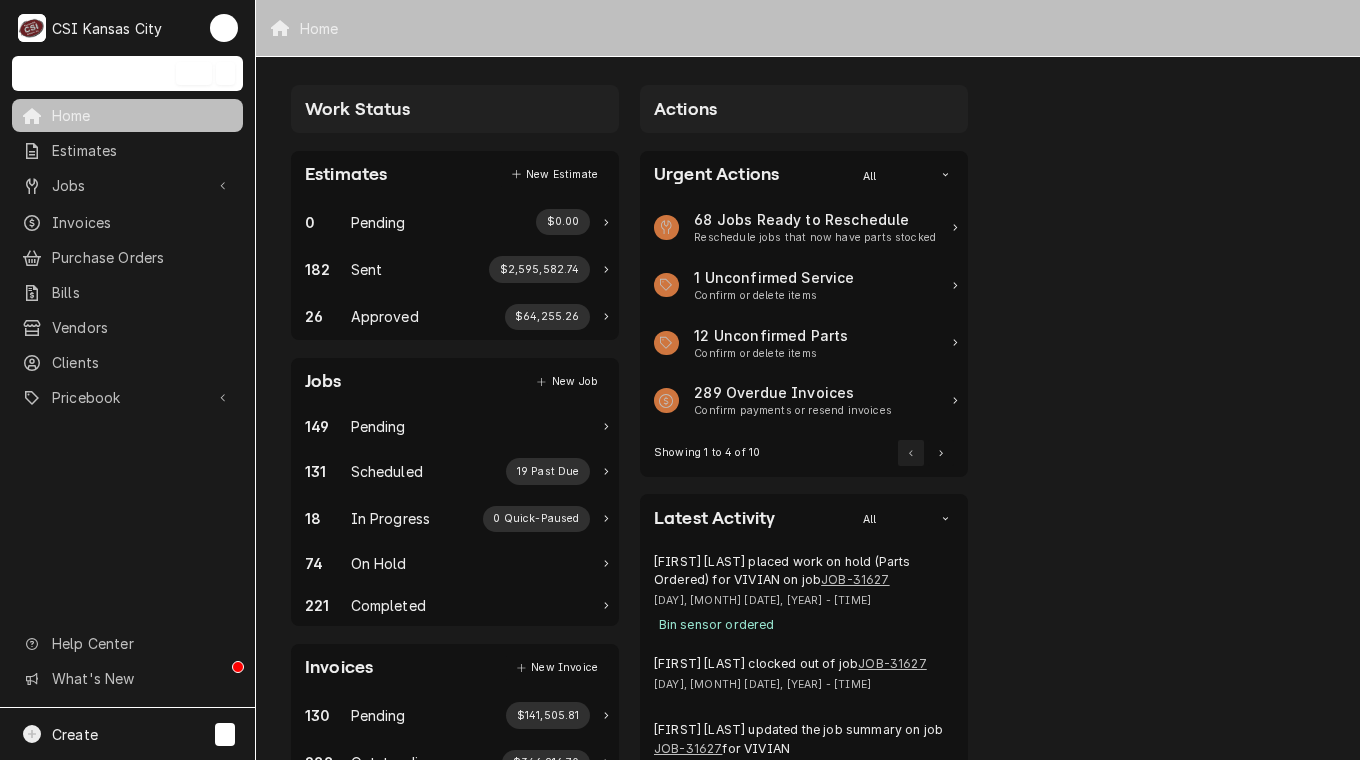 click on "Purchase Orders" at bounding box center (142, 257) 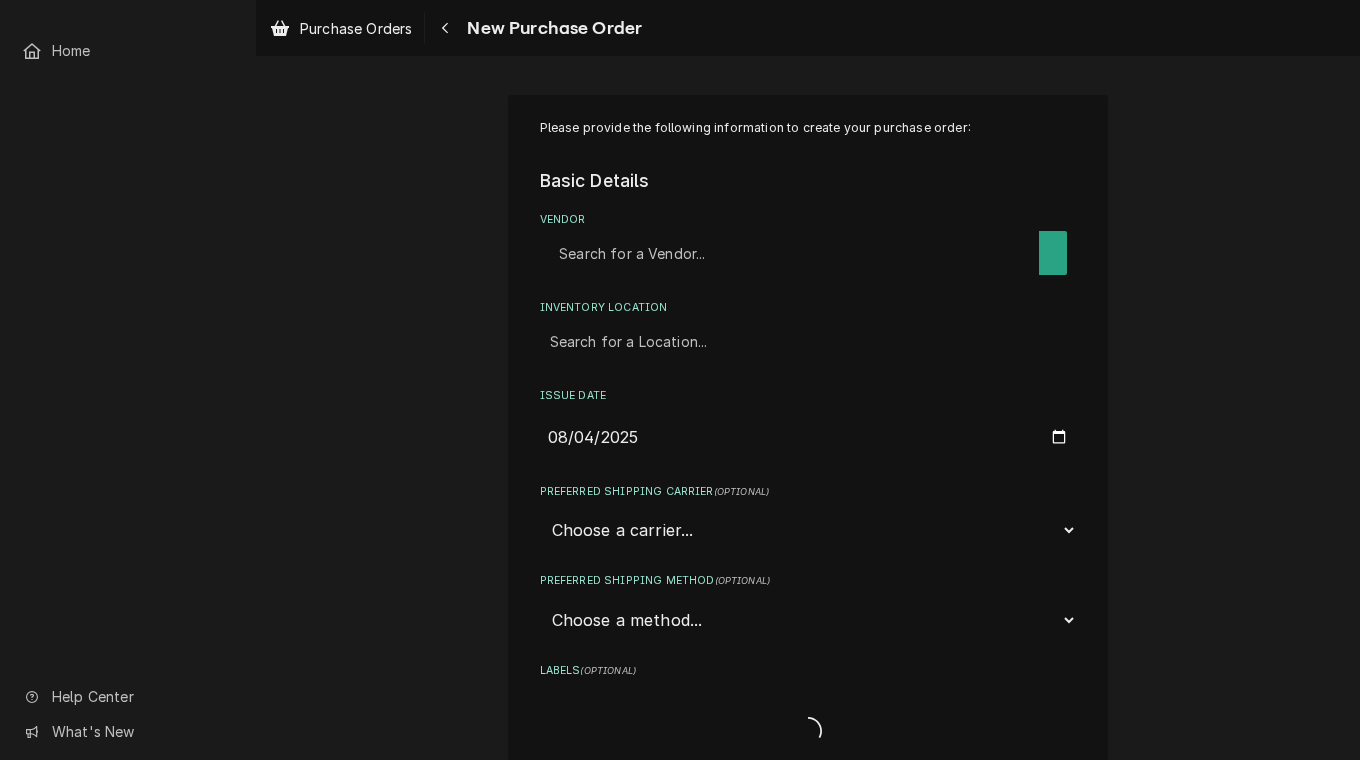 scroll, scrollTop: 0, scrollLeft: 0, axis: both 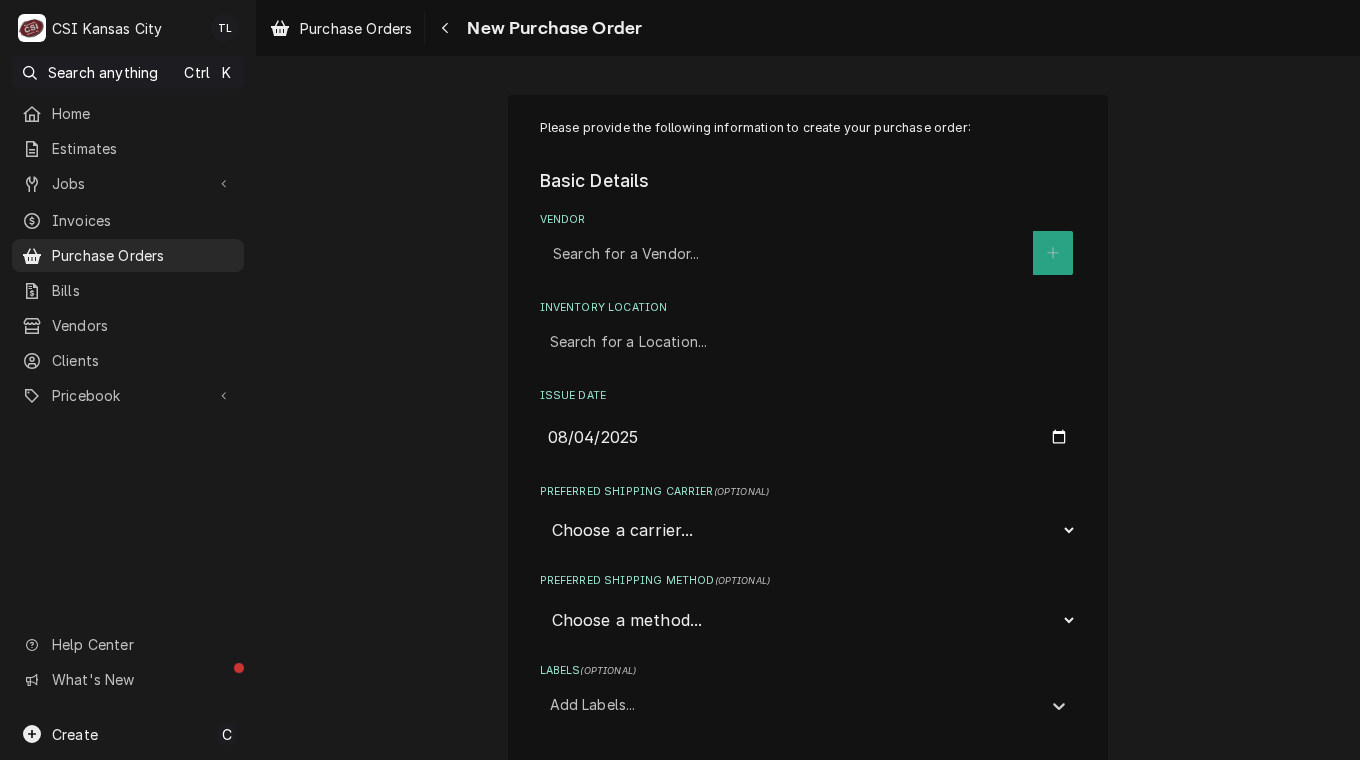 click at bounding box center [788, 253] 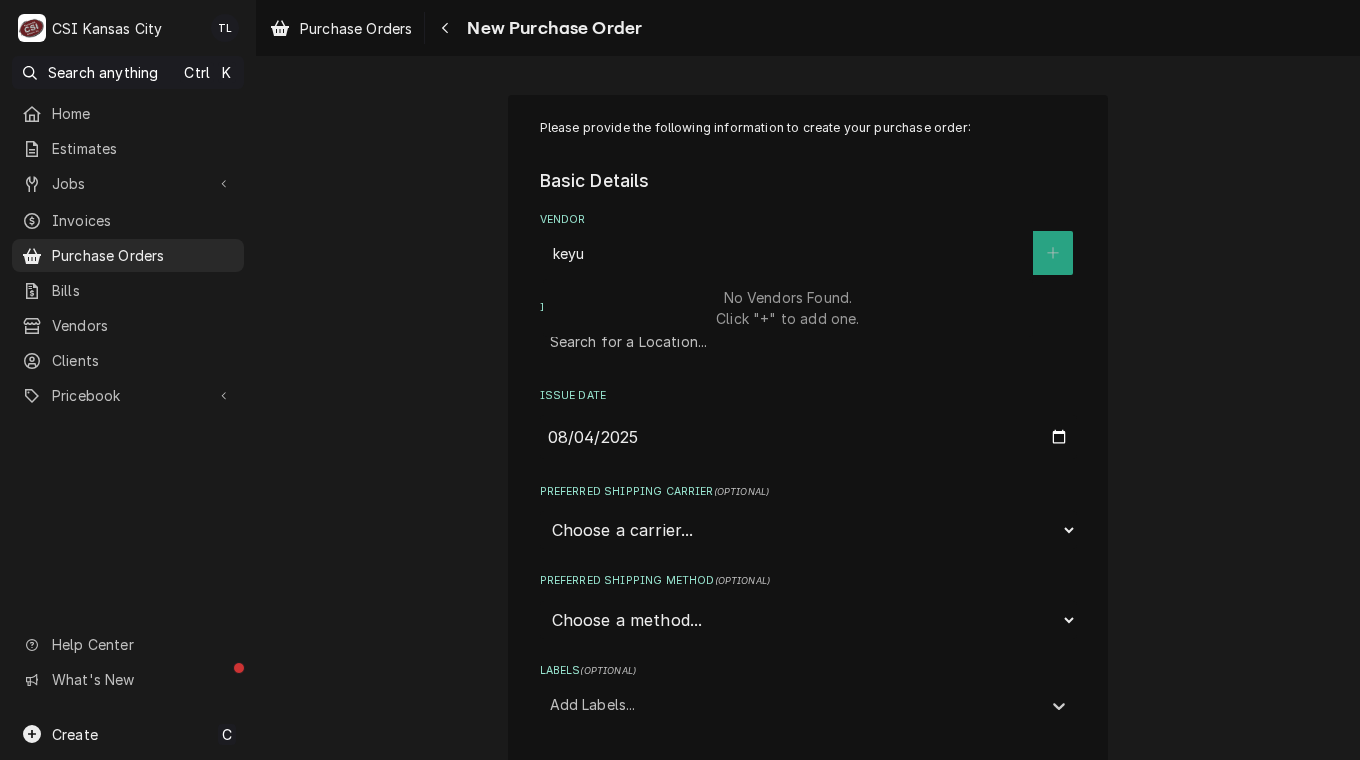 type on "key" 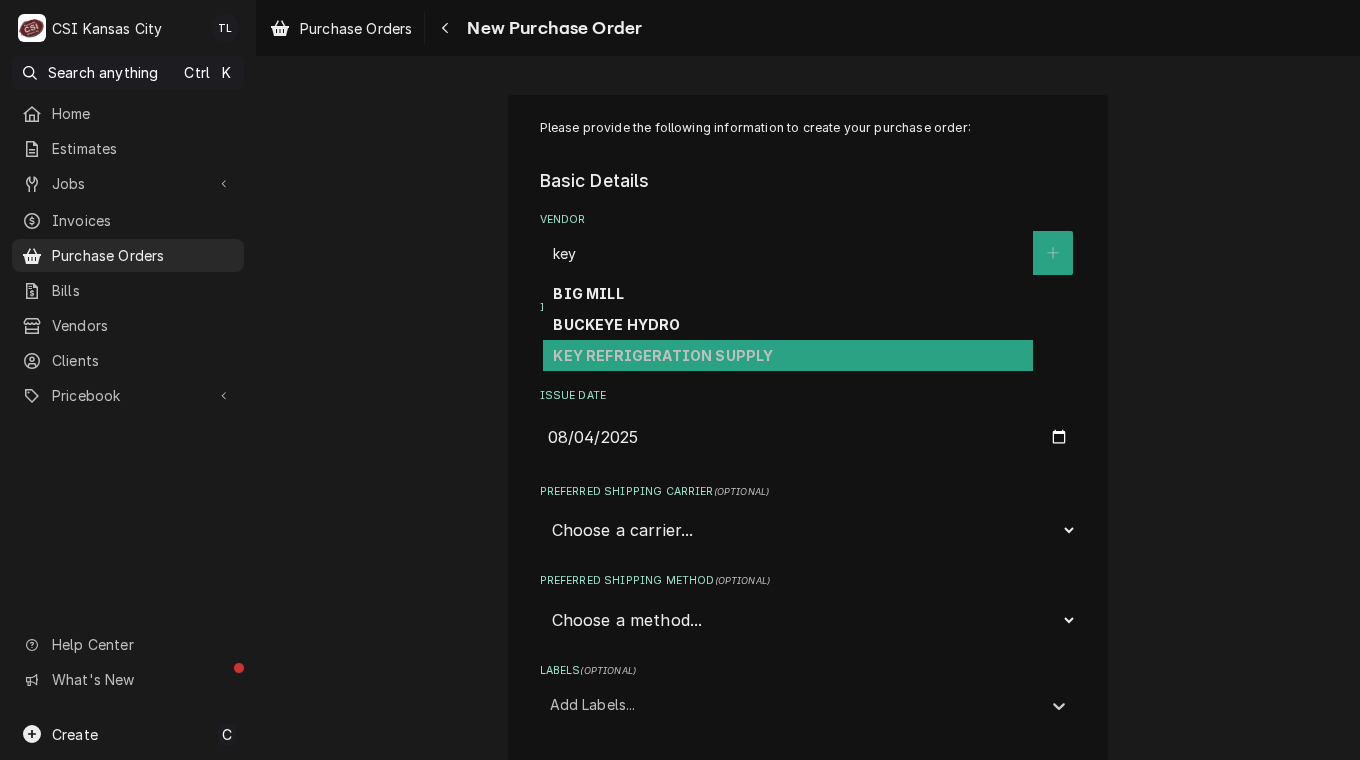 click on "KEY REFRIGERATION SUPPLY" at bounding box center (663, 355) 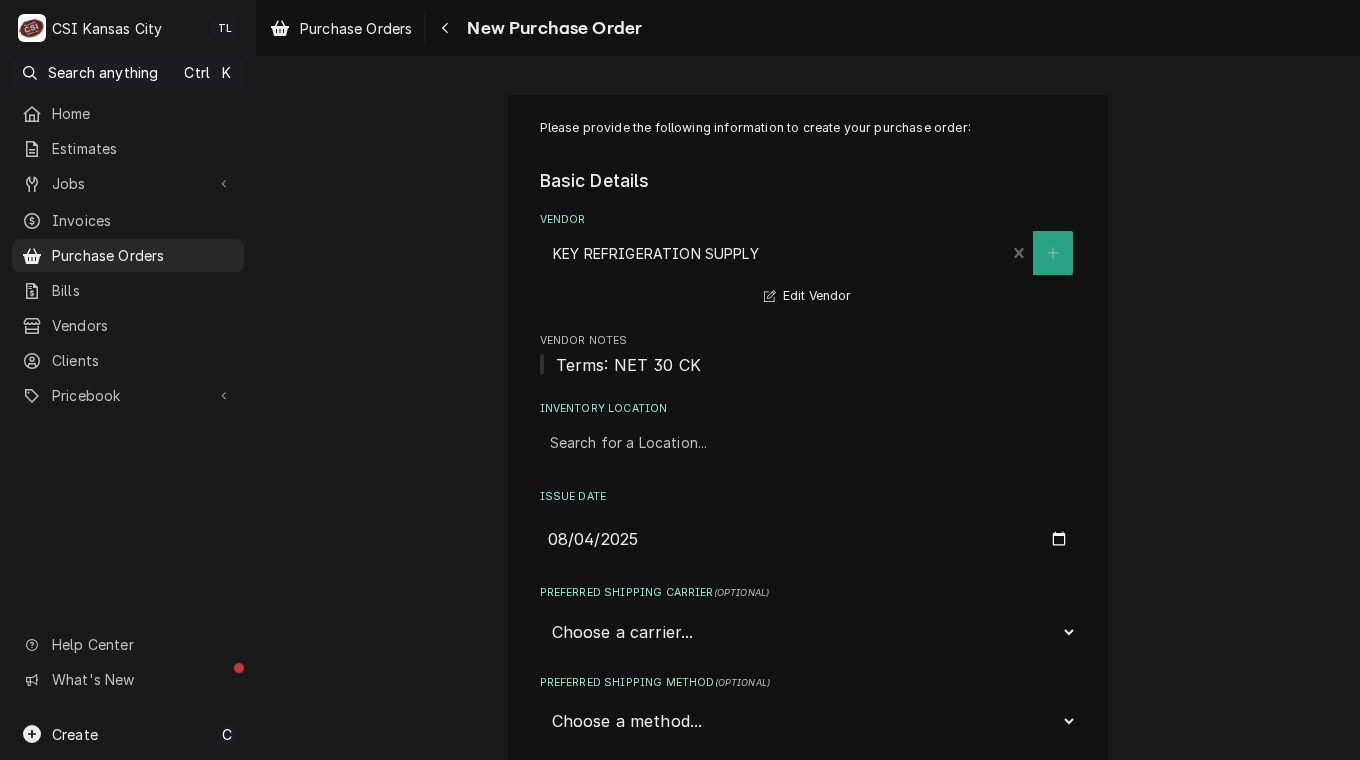 click at bounding box center [808, 443] 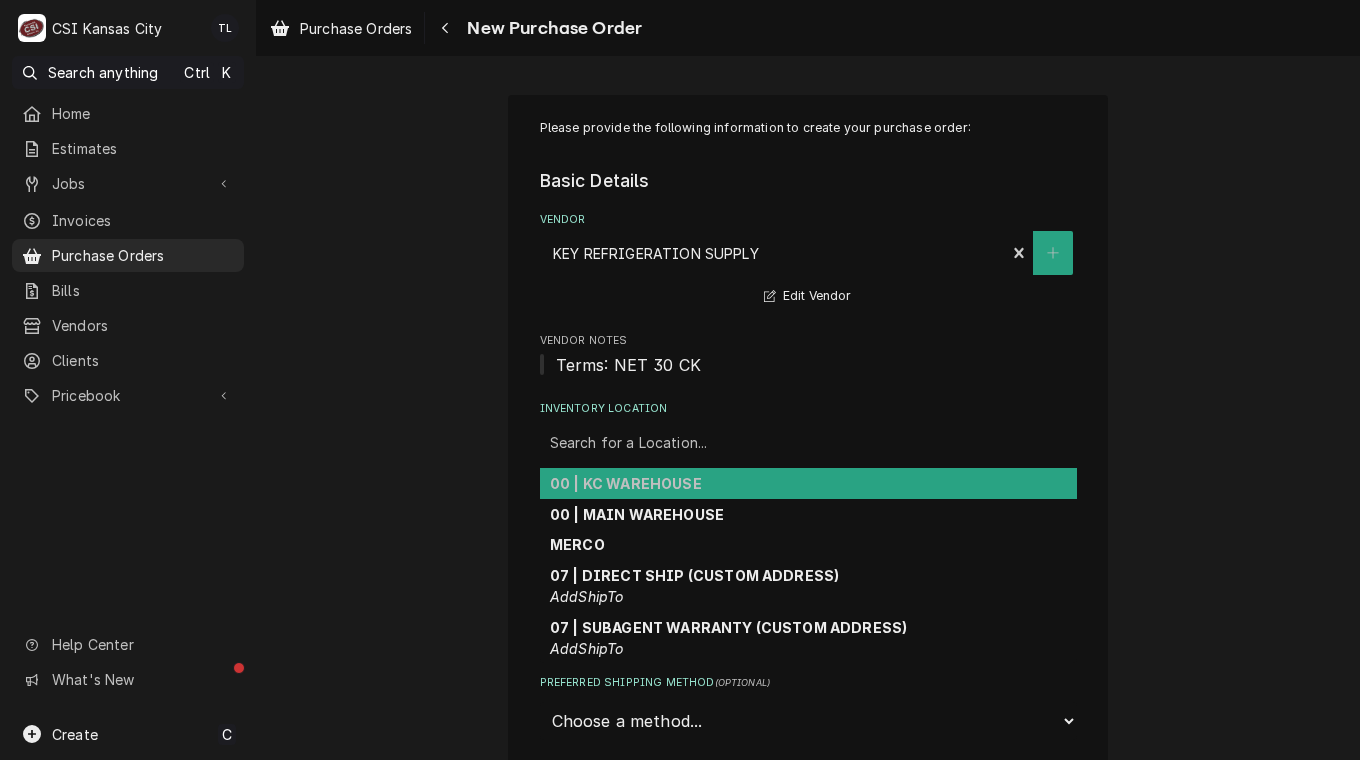 click on "00 | KC WAREHOUSE" at bounding box center (626, 483) 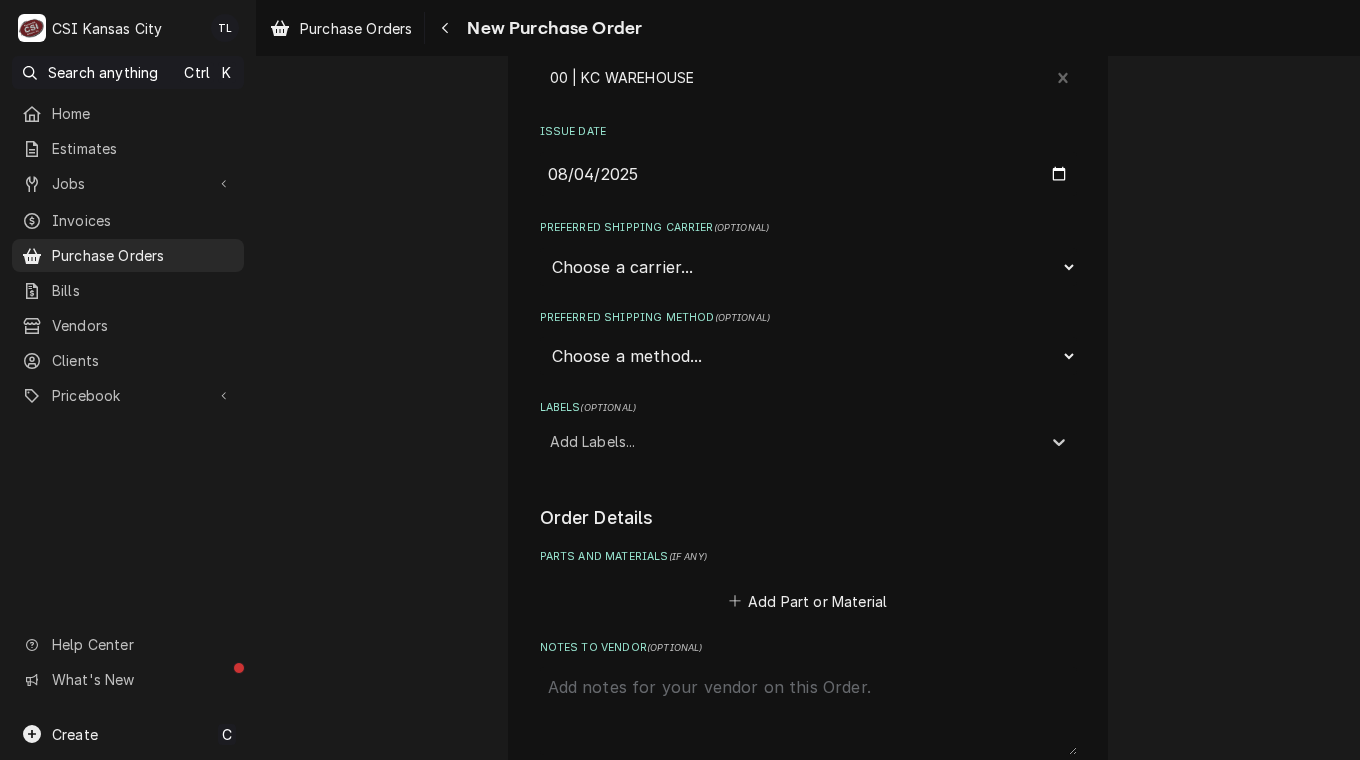 scroll, scrollTop: 367, scrollLeft: 0, axis: vertical 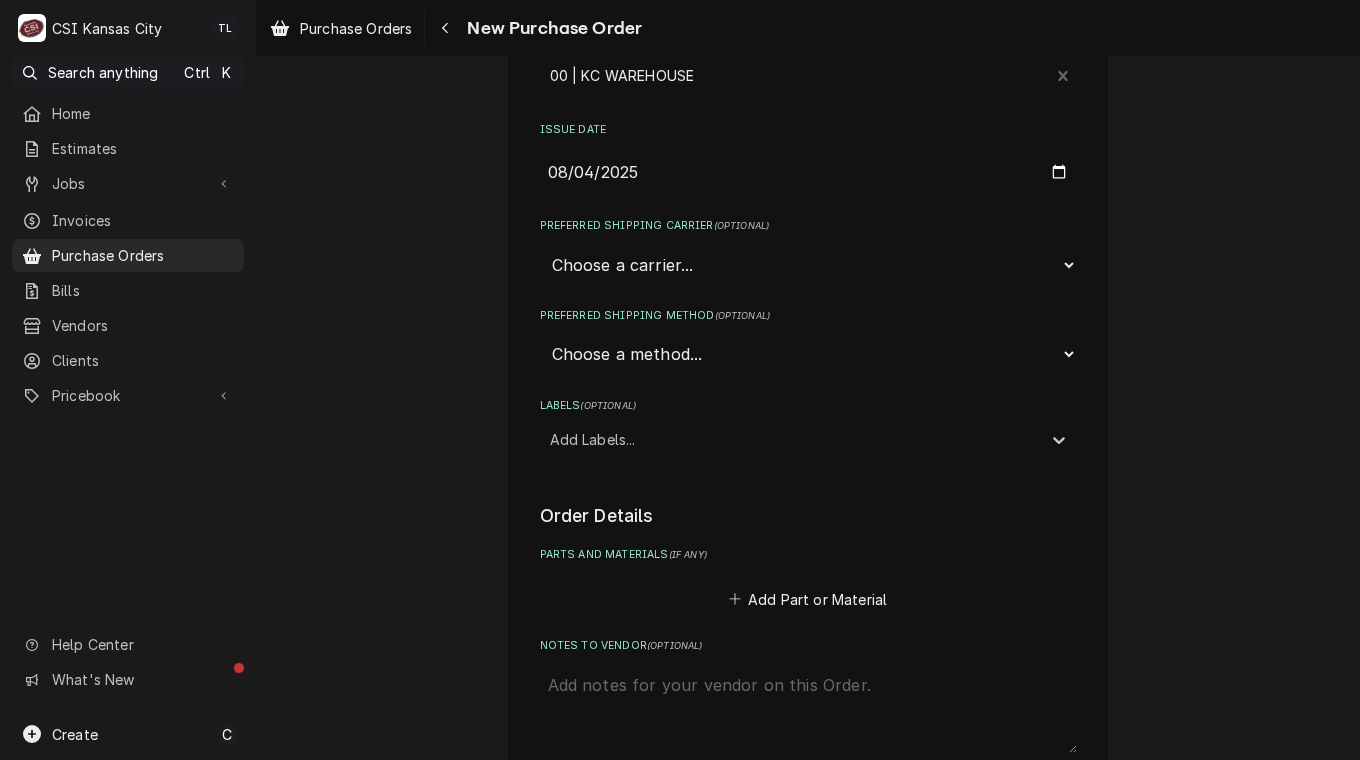 click at bounding box center [790, 439] 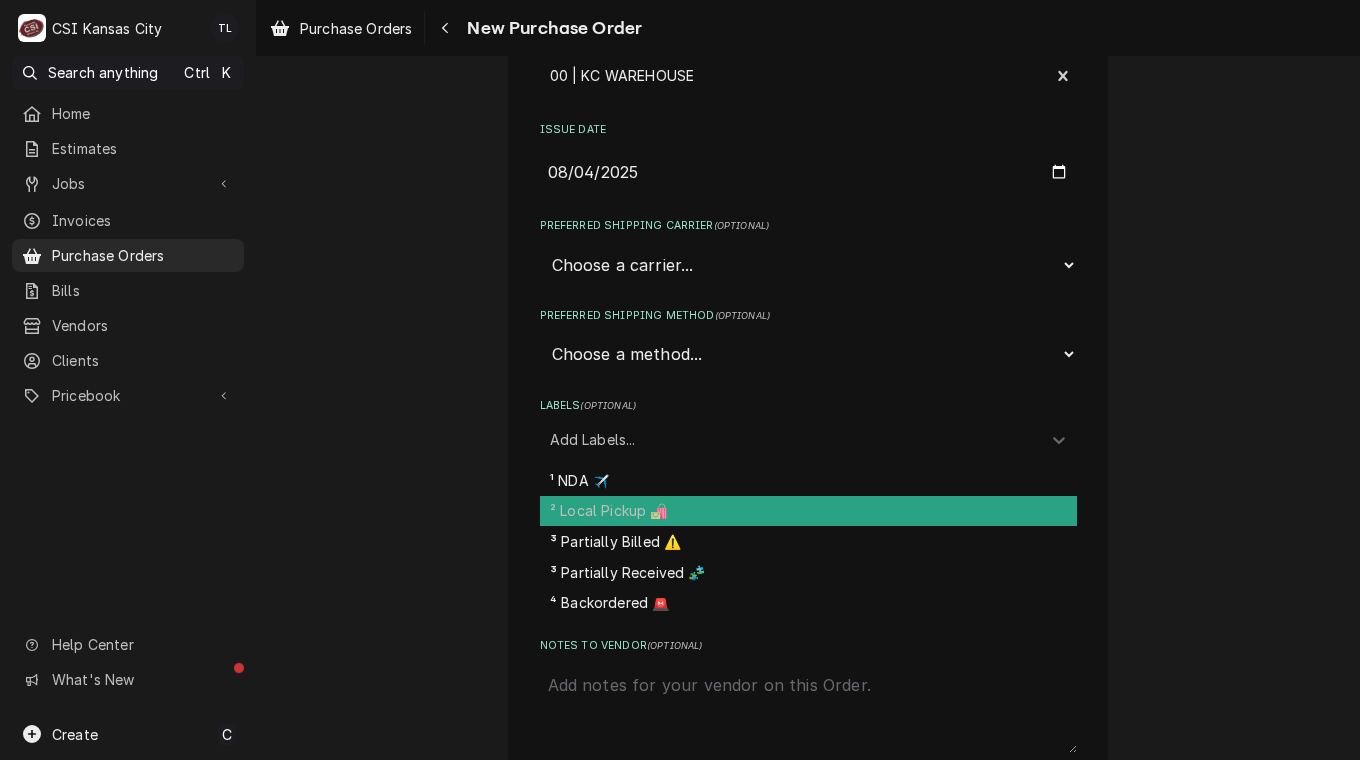 click on "² Local Pickup 🛍️" at bounding box center [808, 511] 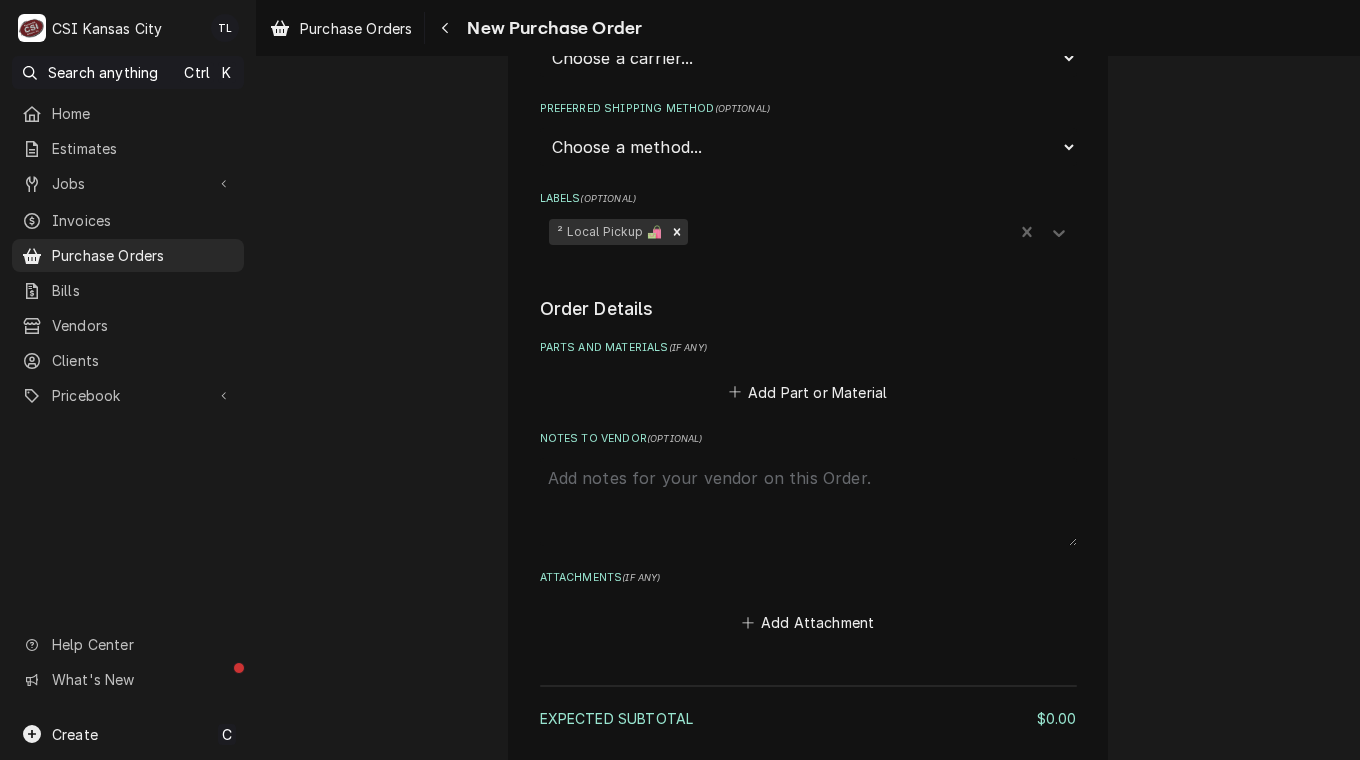 scroll, scrollTop: 581, scrollLeft: 0, axis: vertical 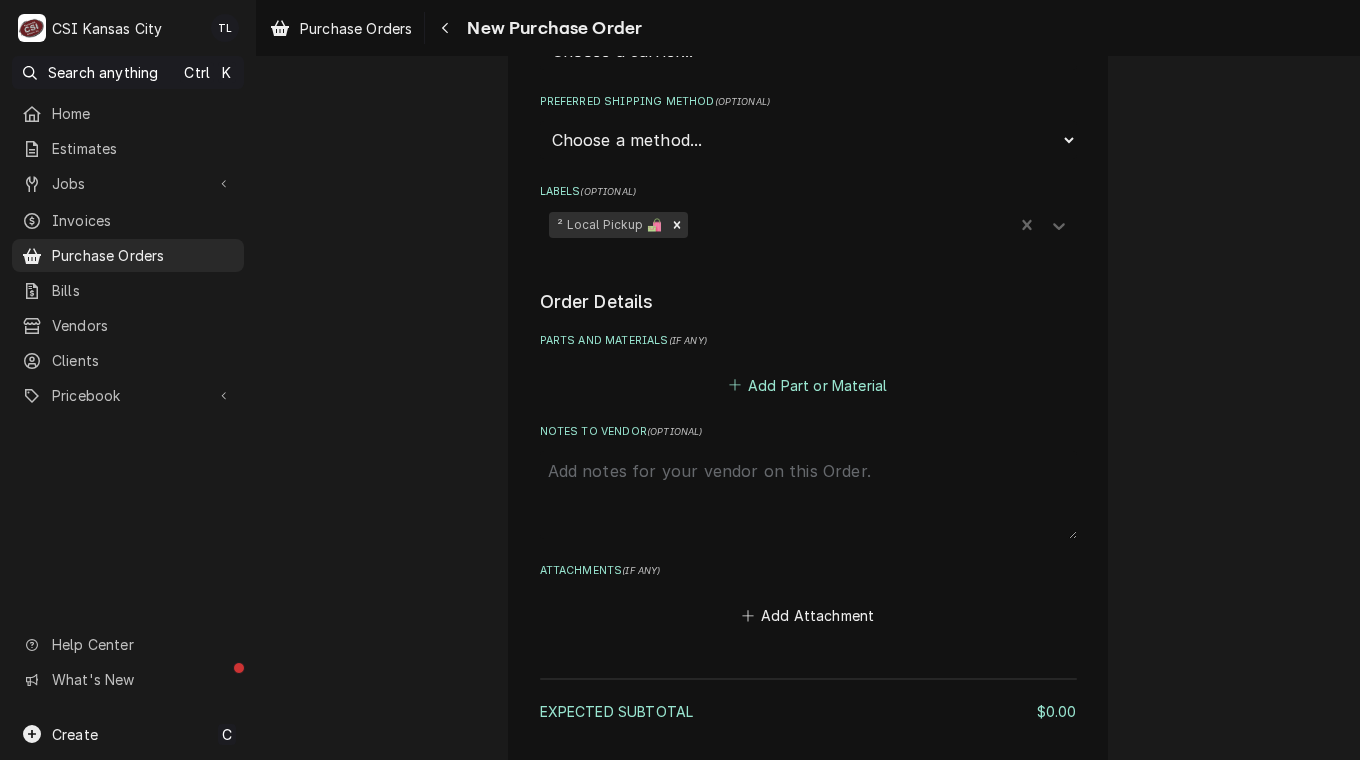 click on "Add Part or Material" at bounding box center (807, 385) 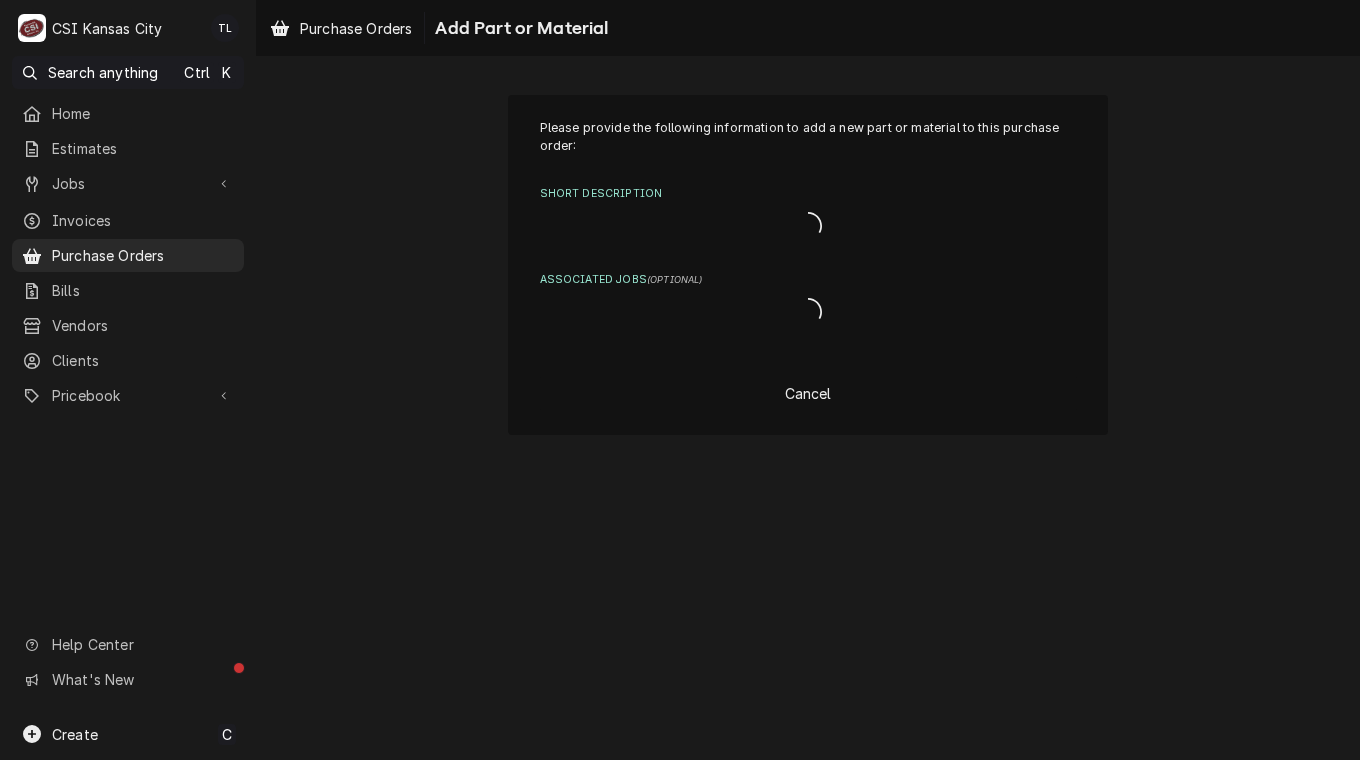 scroll, scrollTop: 0, scrollLeft: 0, axis: both 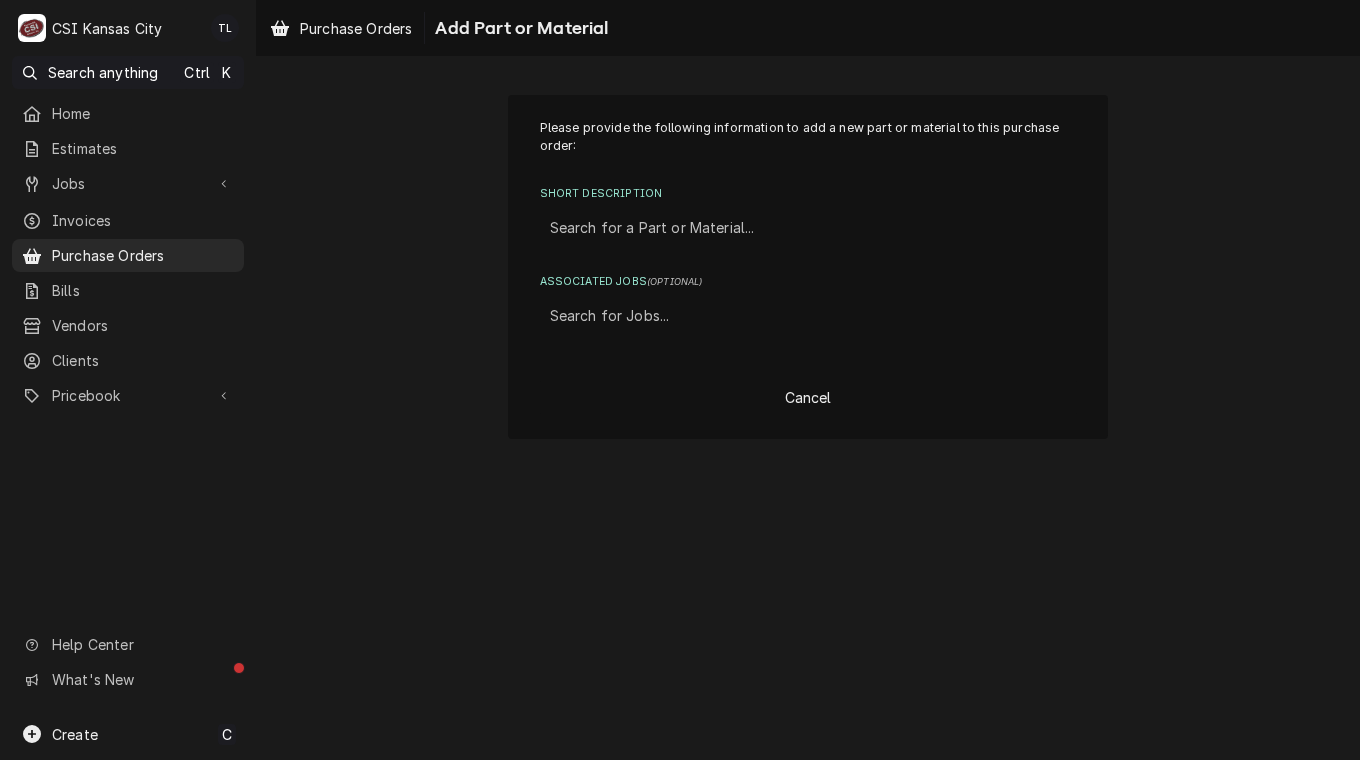 click at bounding box center (808, 228) 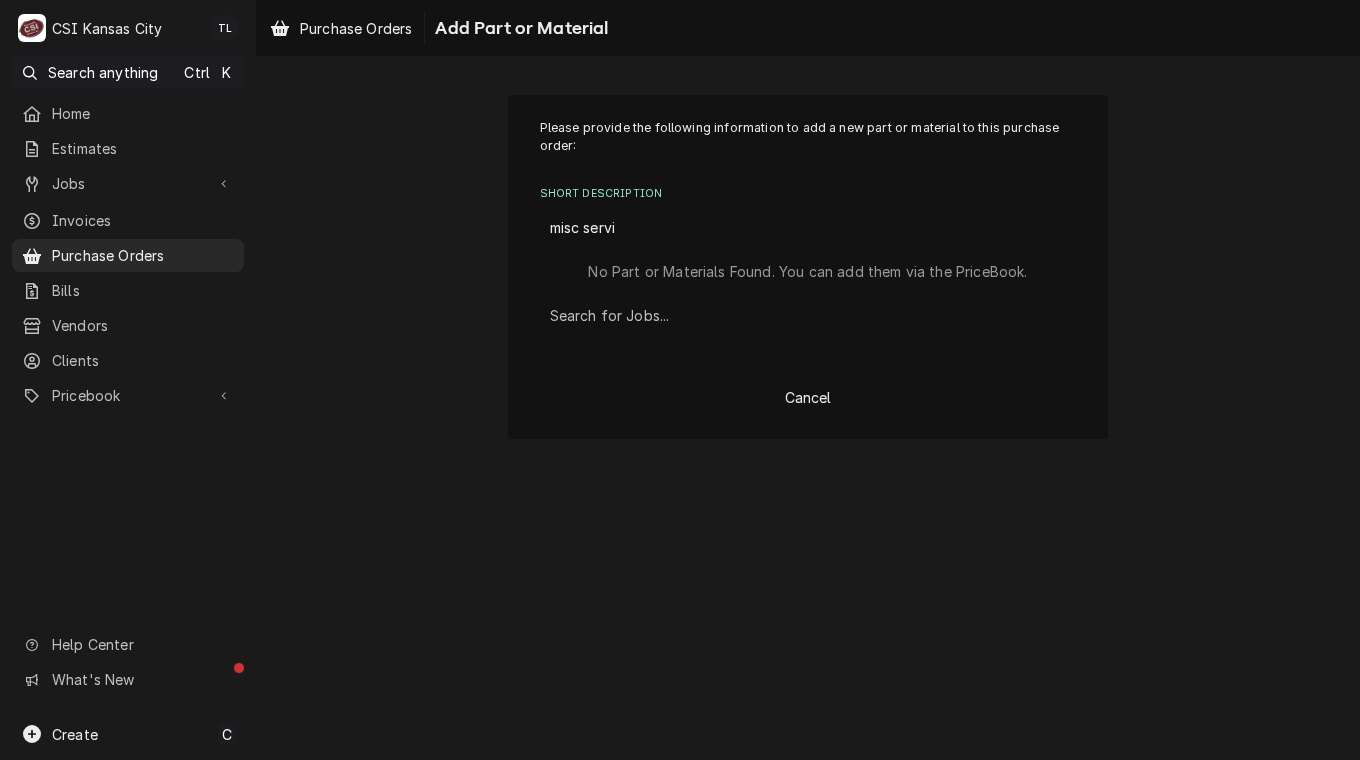 type on "misc serv" 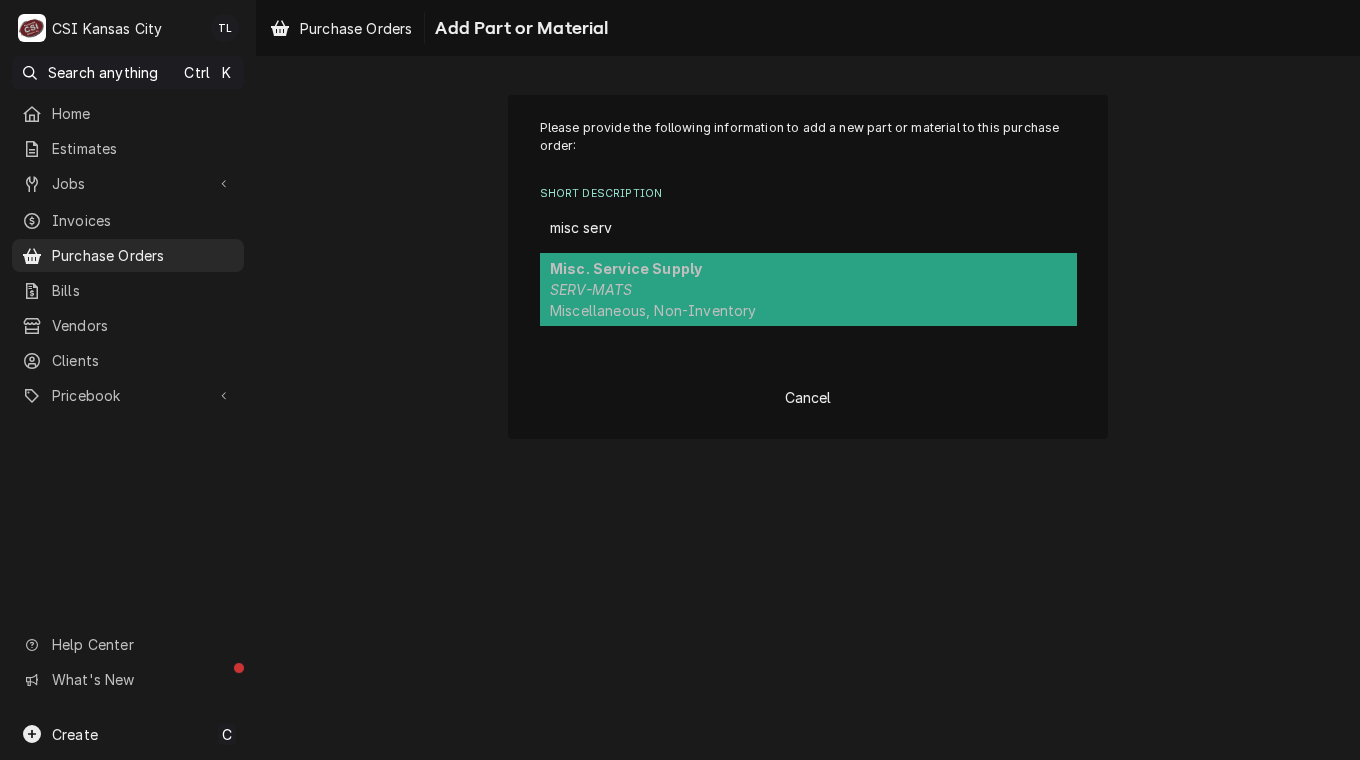 click on "Misc. Service Supply SERV-MATS Miscellaneous, Non-Inventory" at bounding box center [808, 289] 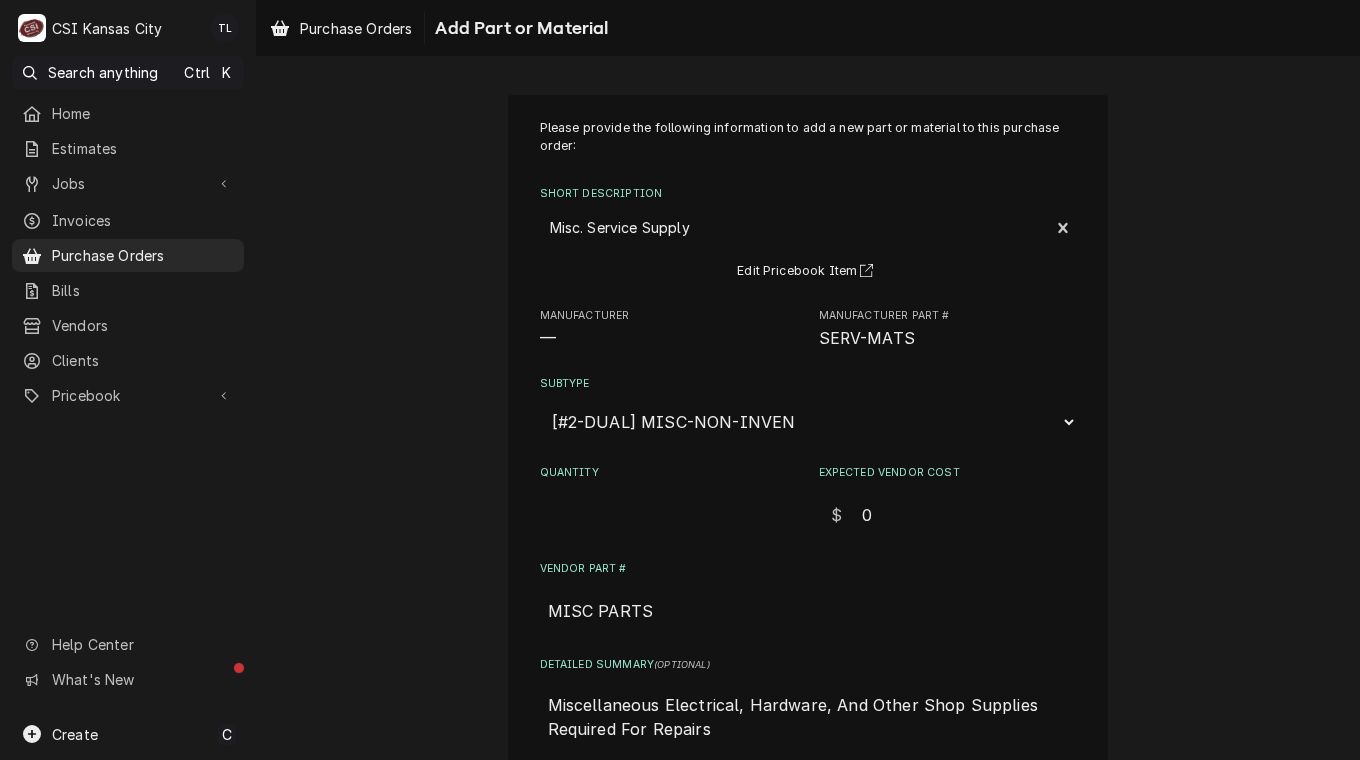 drag, startPoint x: 883, startPoint y: 517, endPoint x: 742, endPoint y: 505, distance: 141.50972 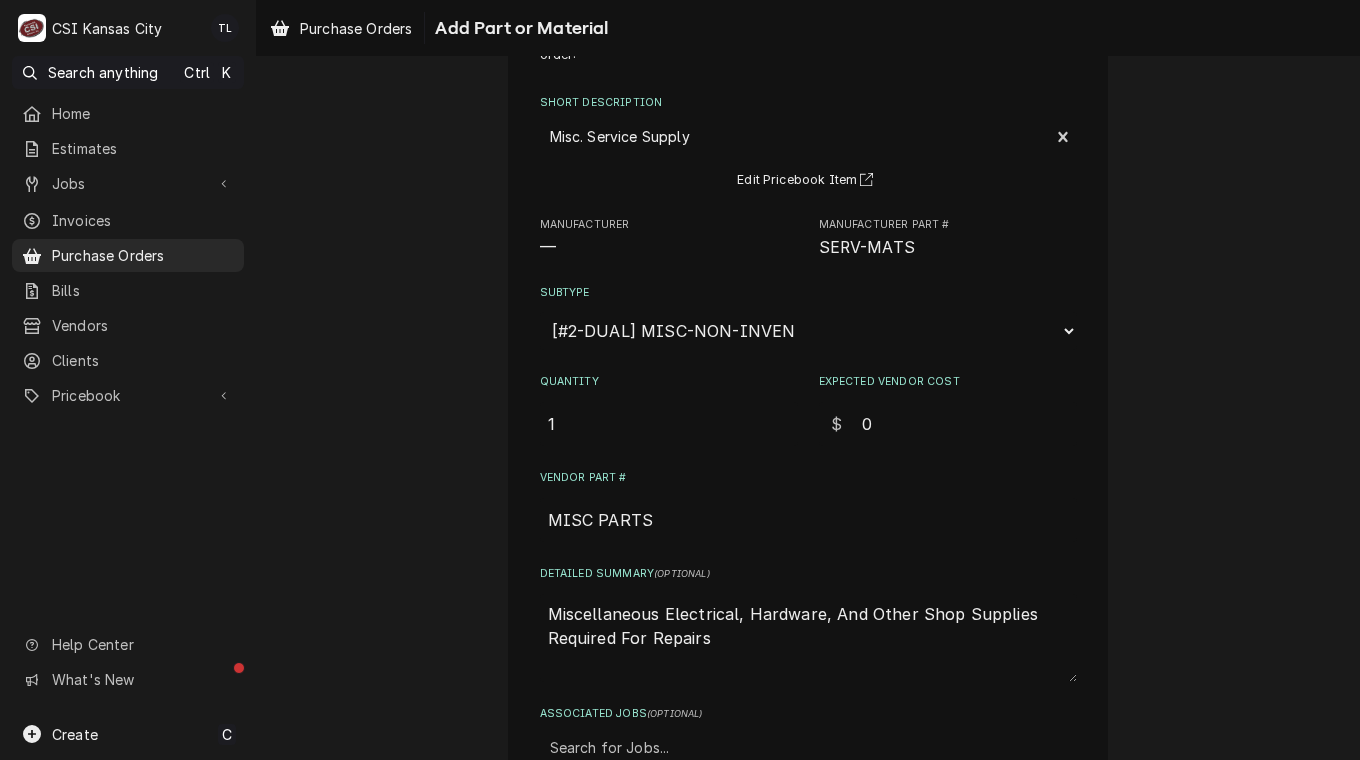 scroll, scrollTop: 219, scrollLeft: 0, axis: vertical 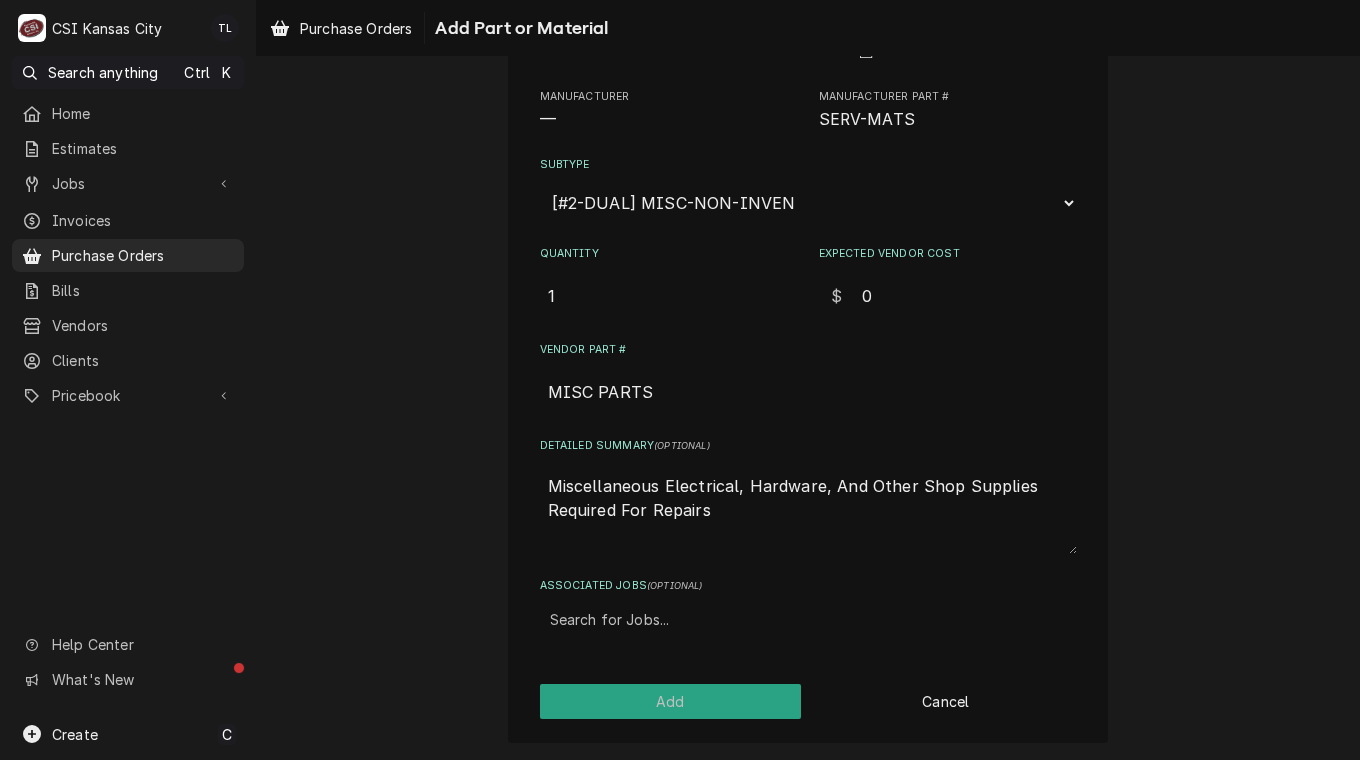 type on "1" 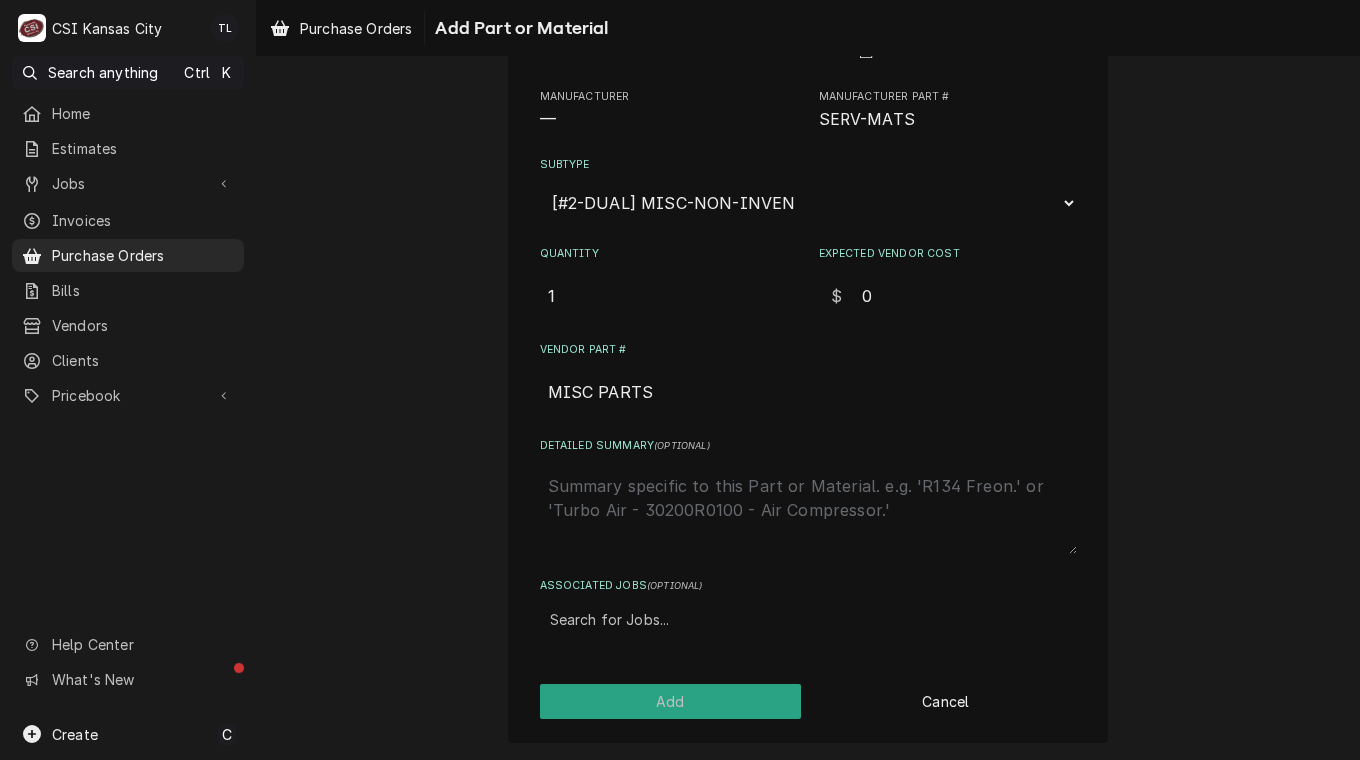 type 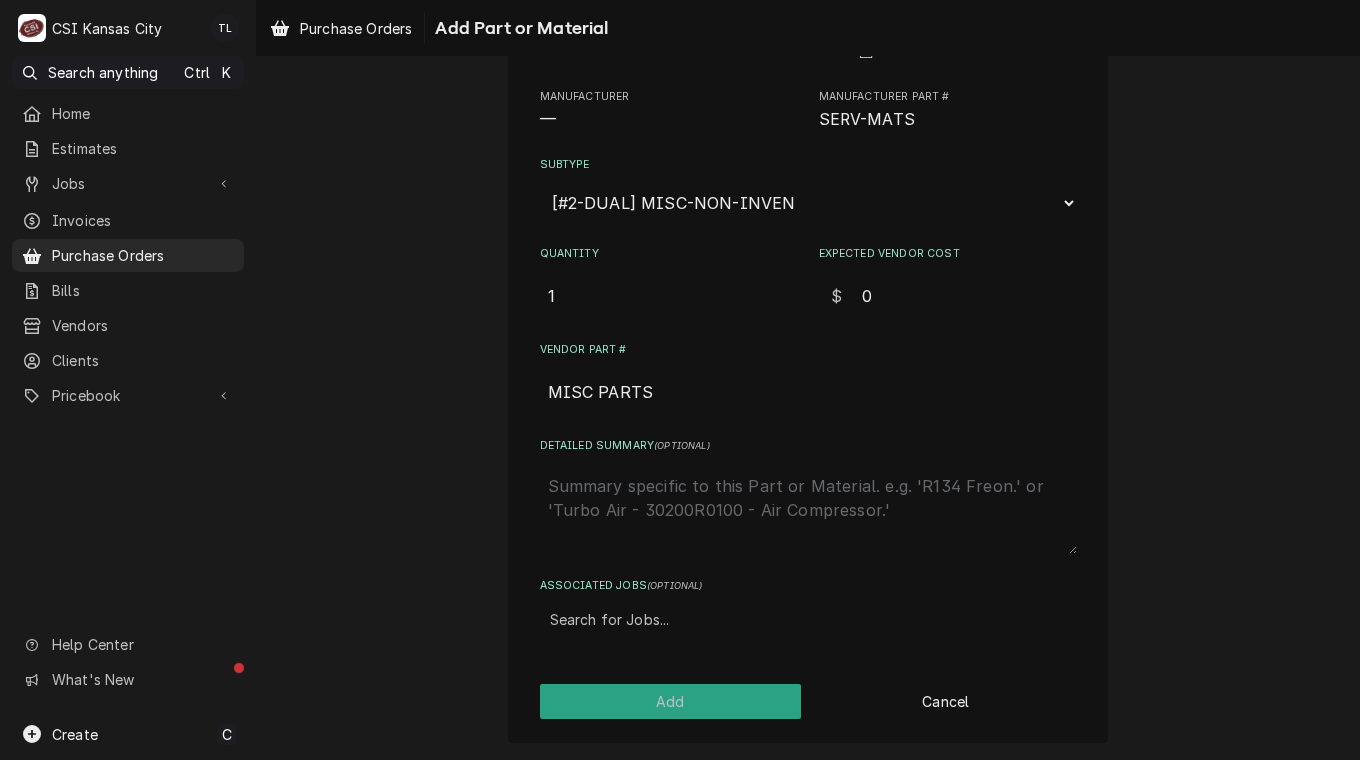 click at bounding box center (808, 620) 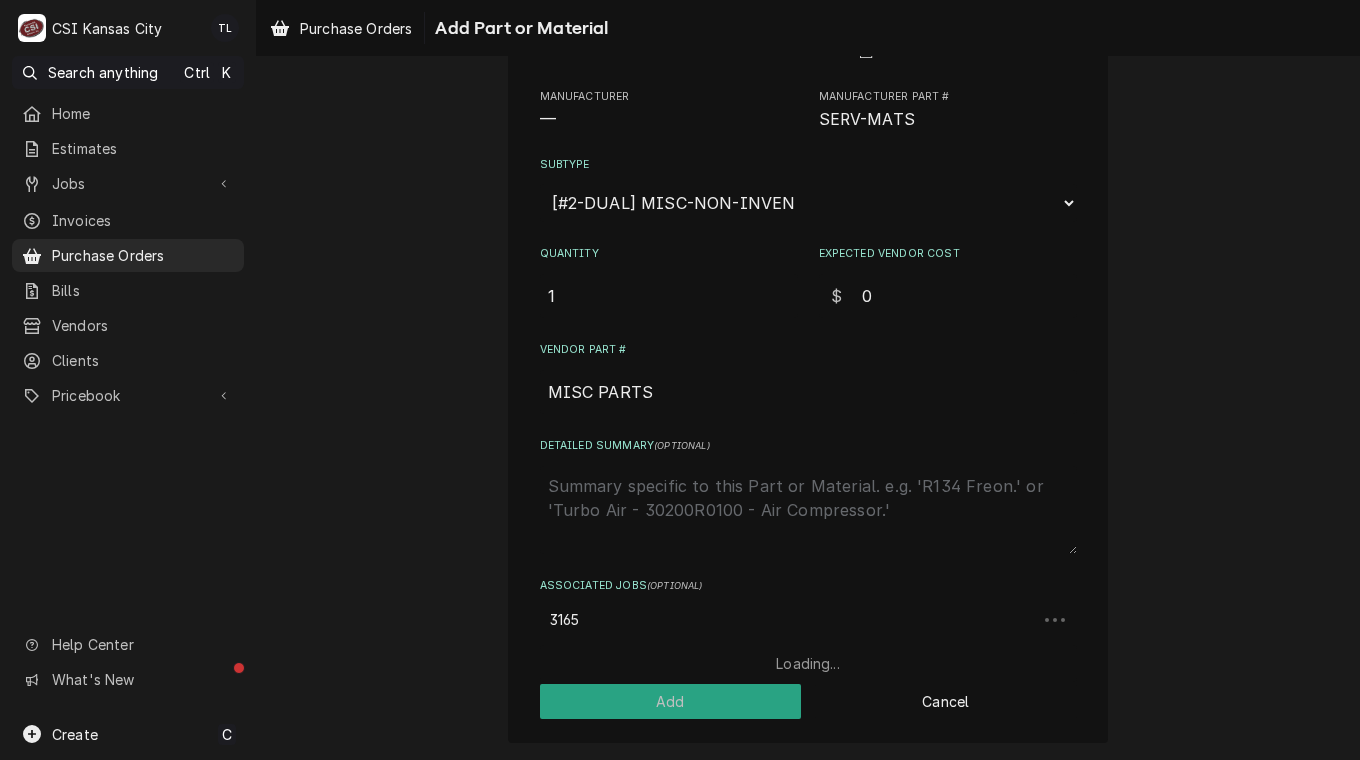 type on "31659" 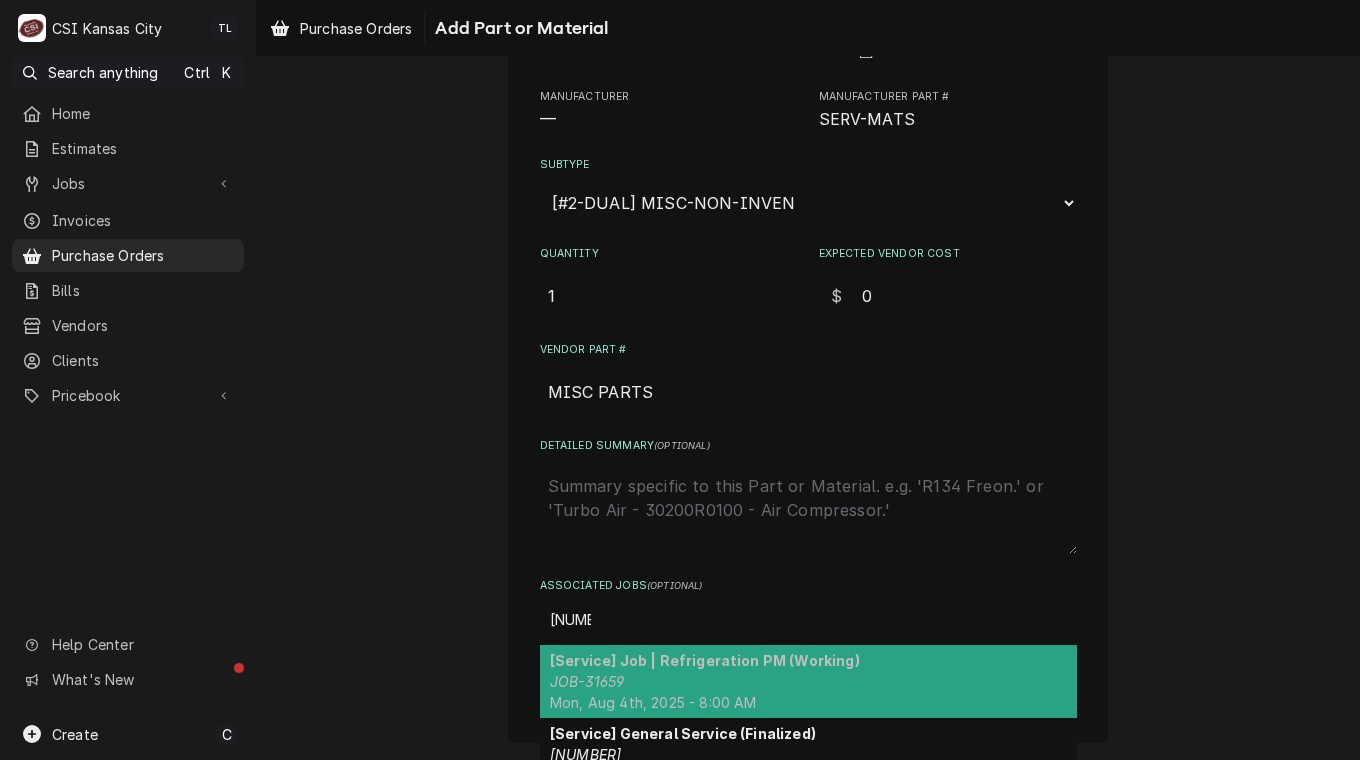 click on "[Service] Job | Refrigeration PM (Working)" at bounding box center (705, 660) 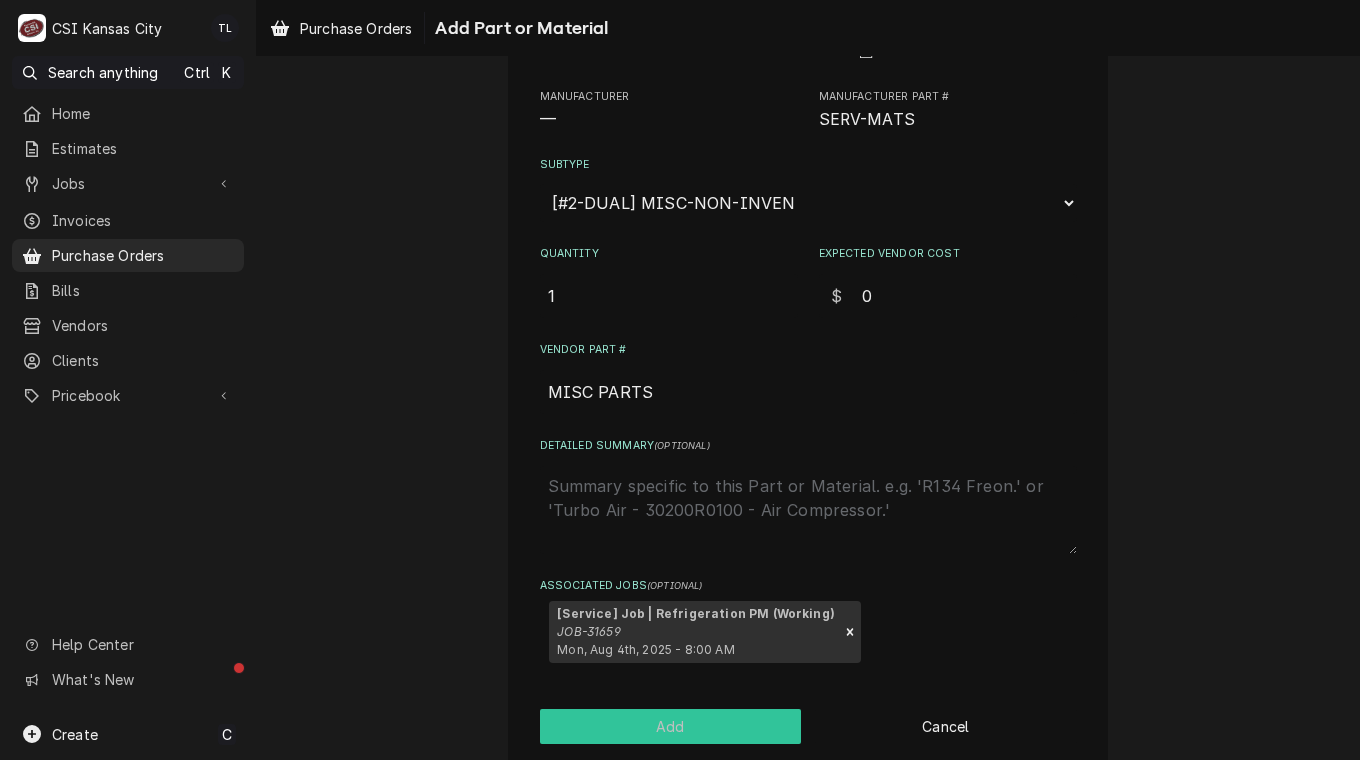 click on "Add" at bounding box center [671, 726] 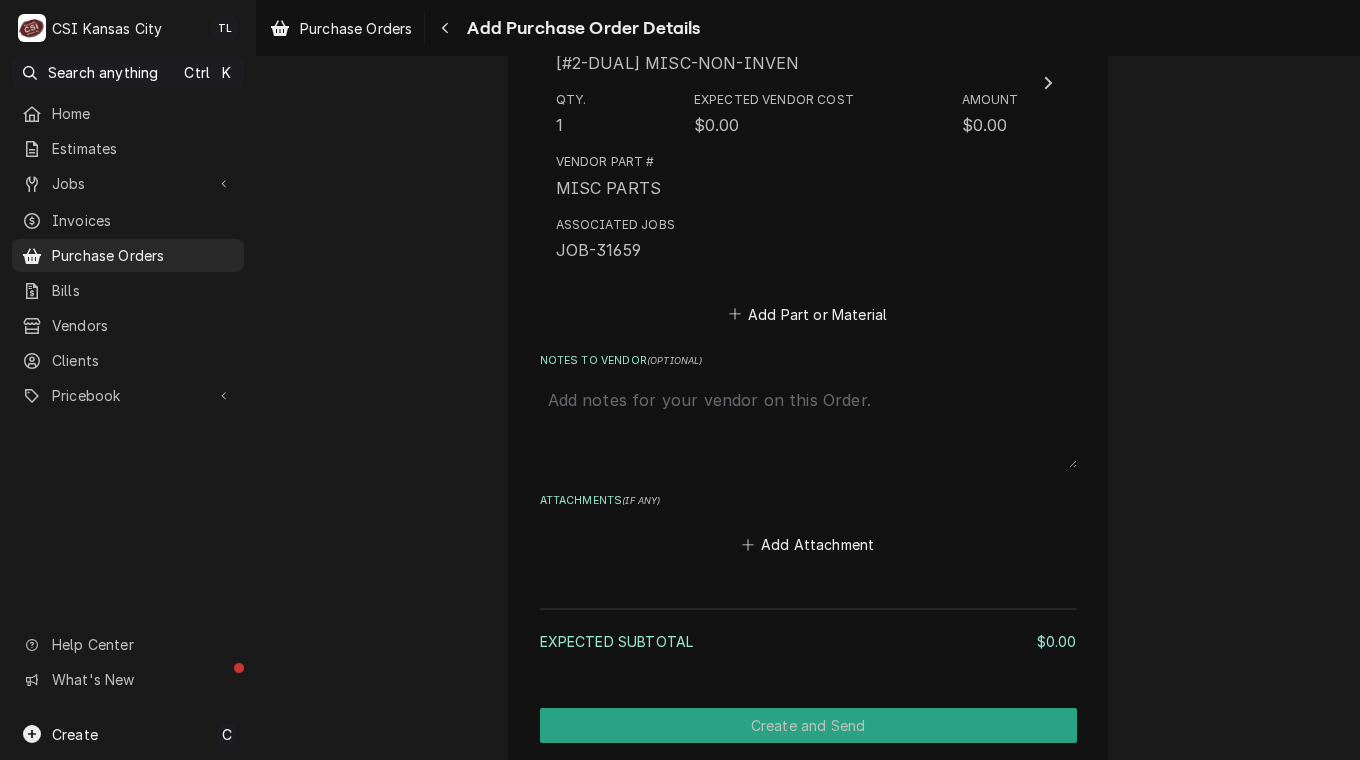 scroll, scrollTop: 1127, scrollLeft: 0, axis: vertical 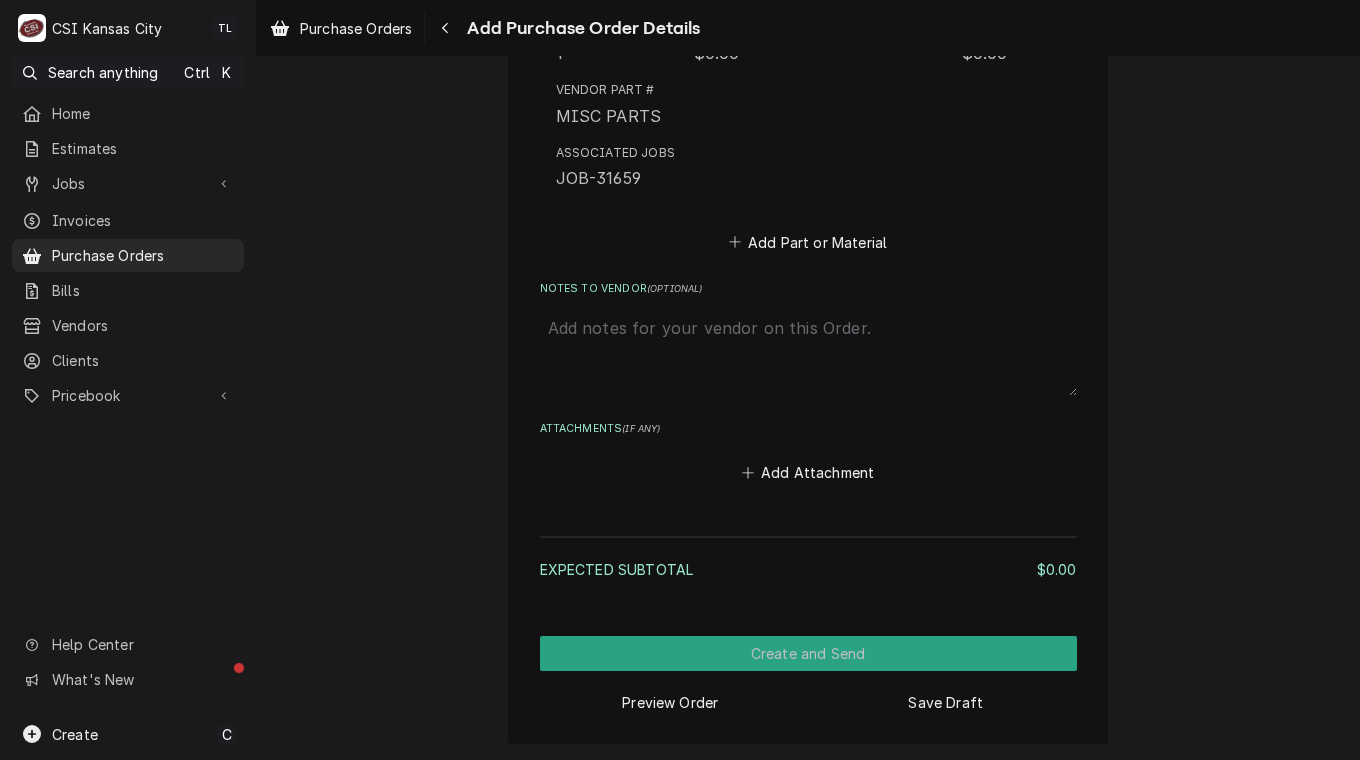 click on "Notes to Vendor  ( optional )" at bounding box center [808, 352] 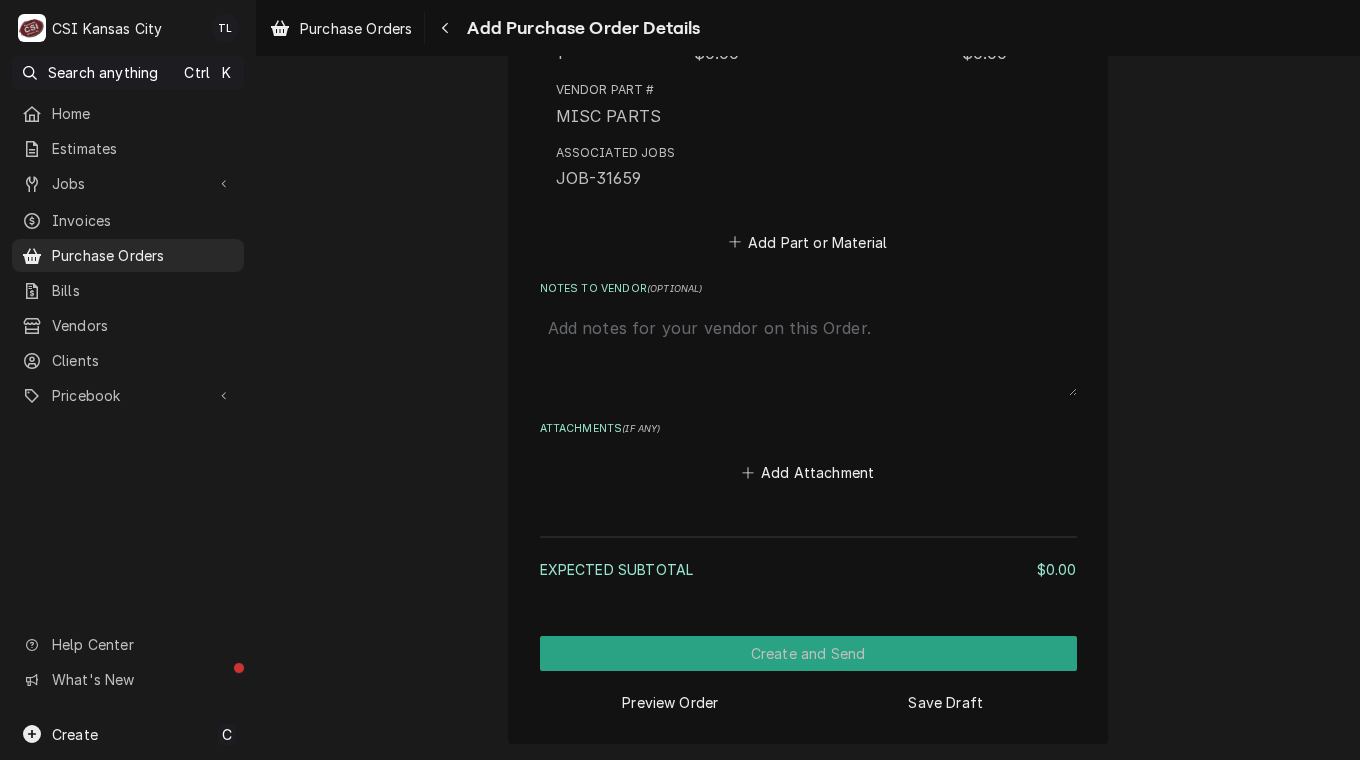 type on "x" 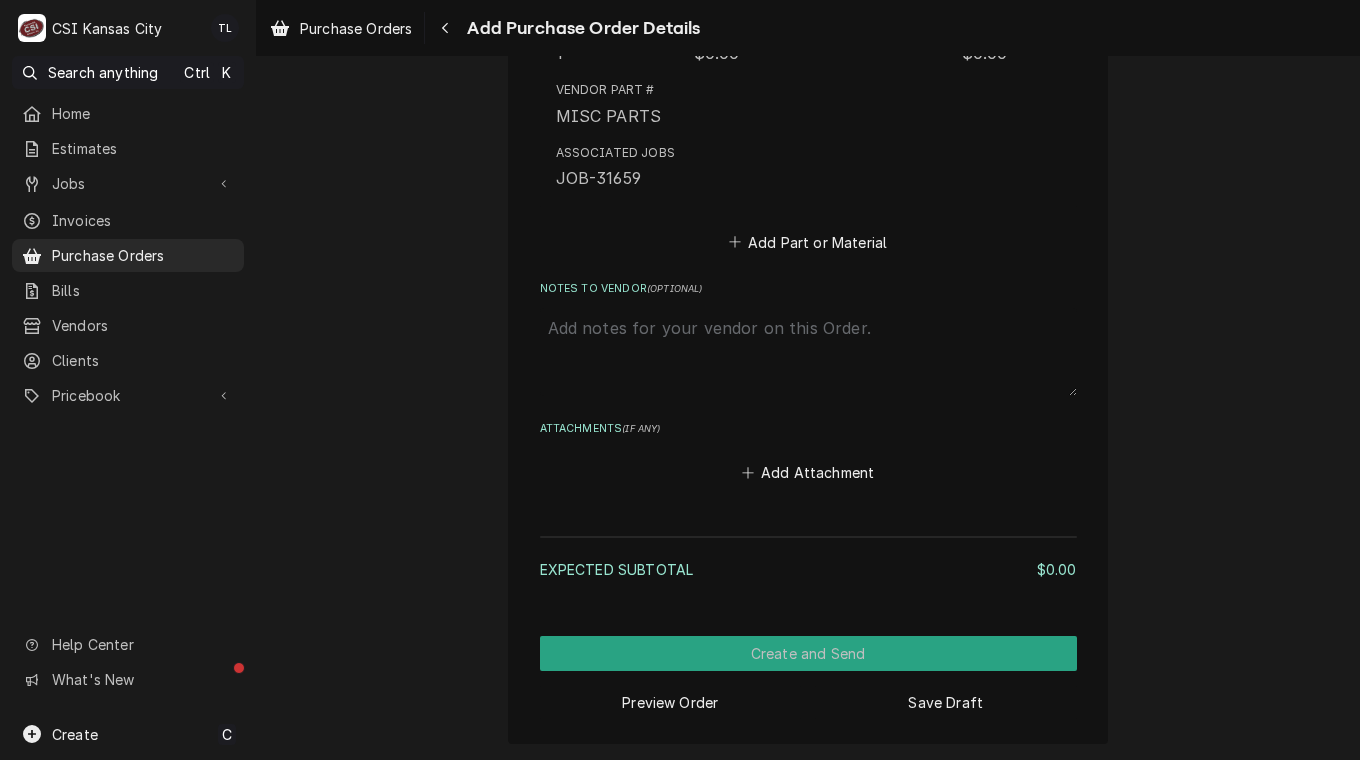 type on "b" 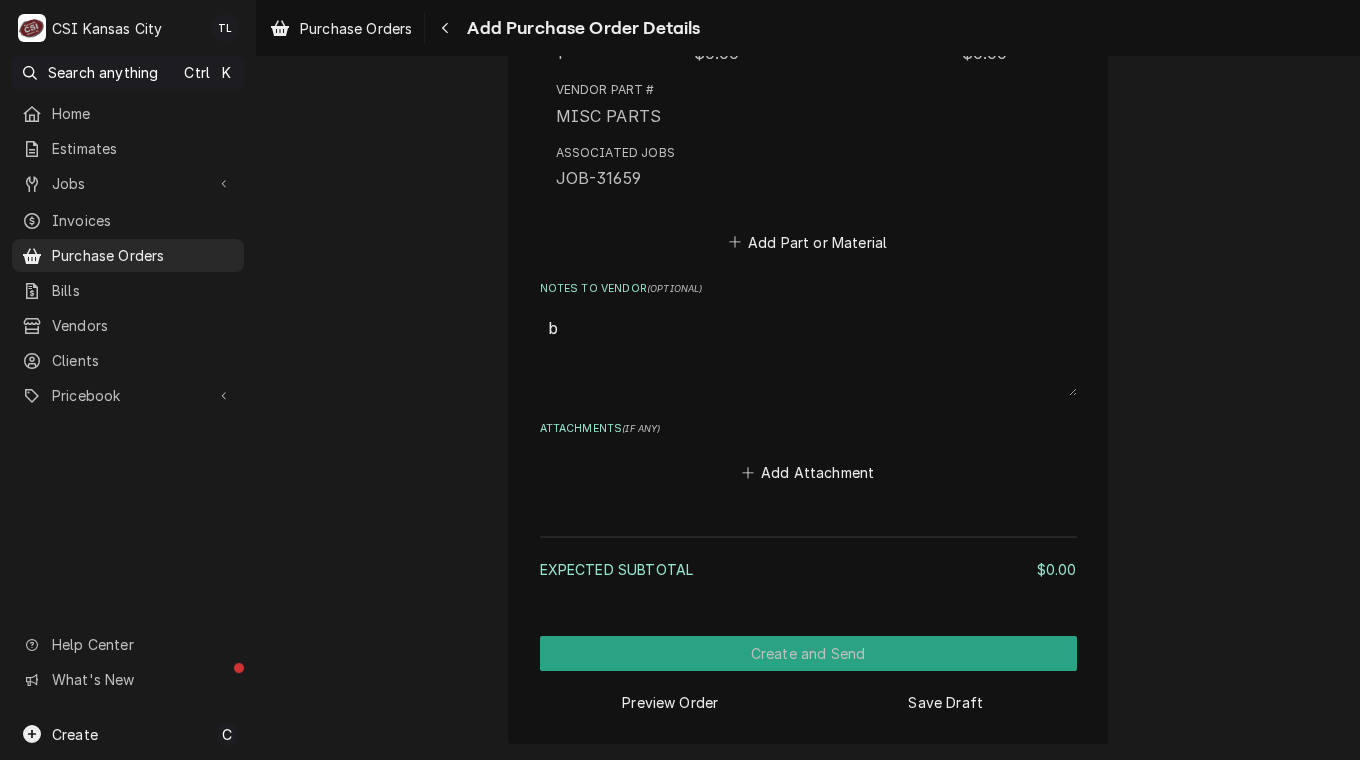 type on "x" 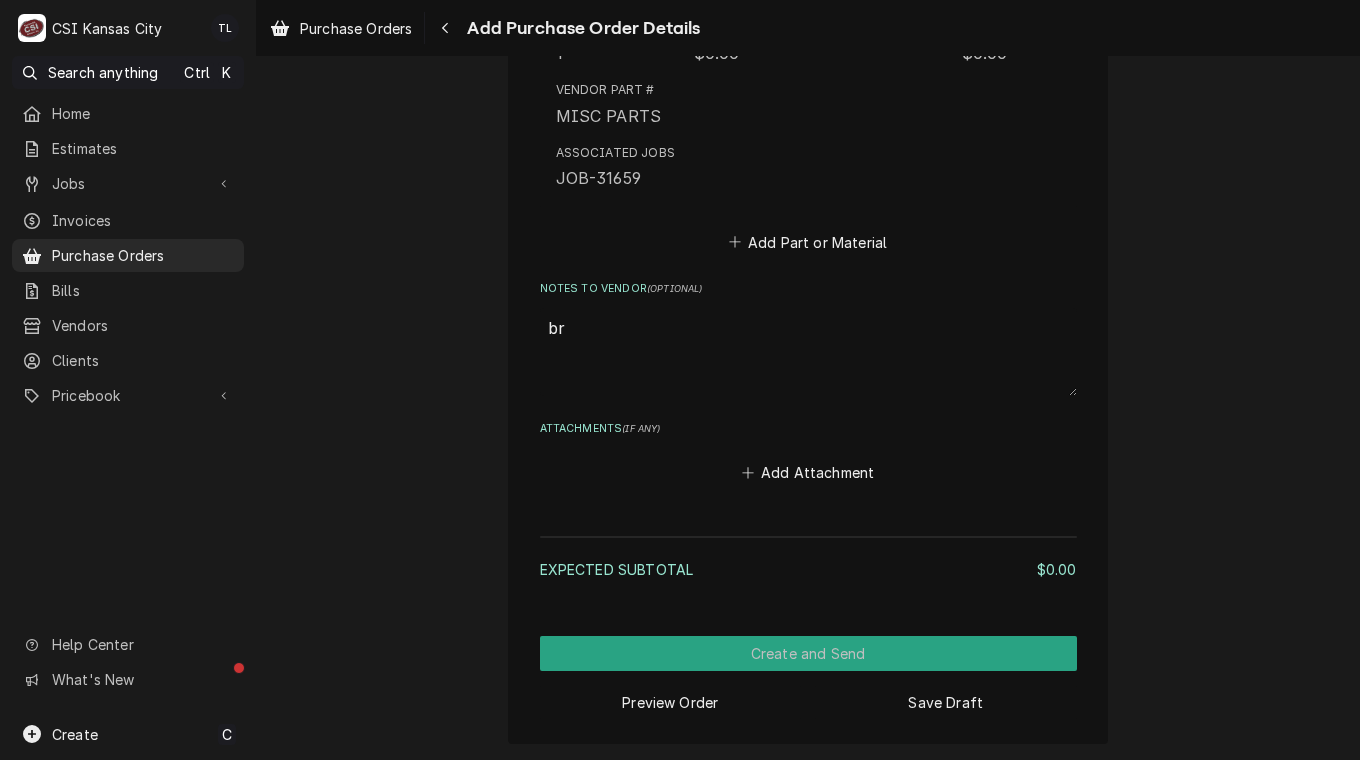 type on "bru" 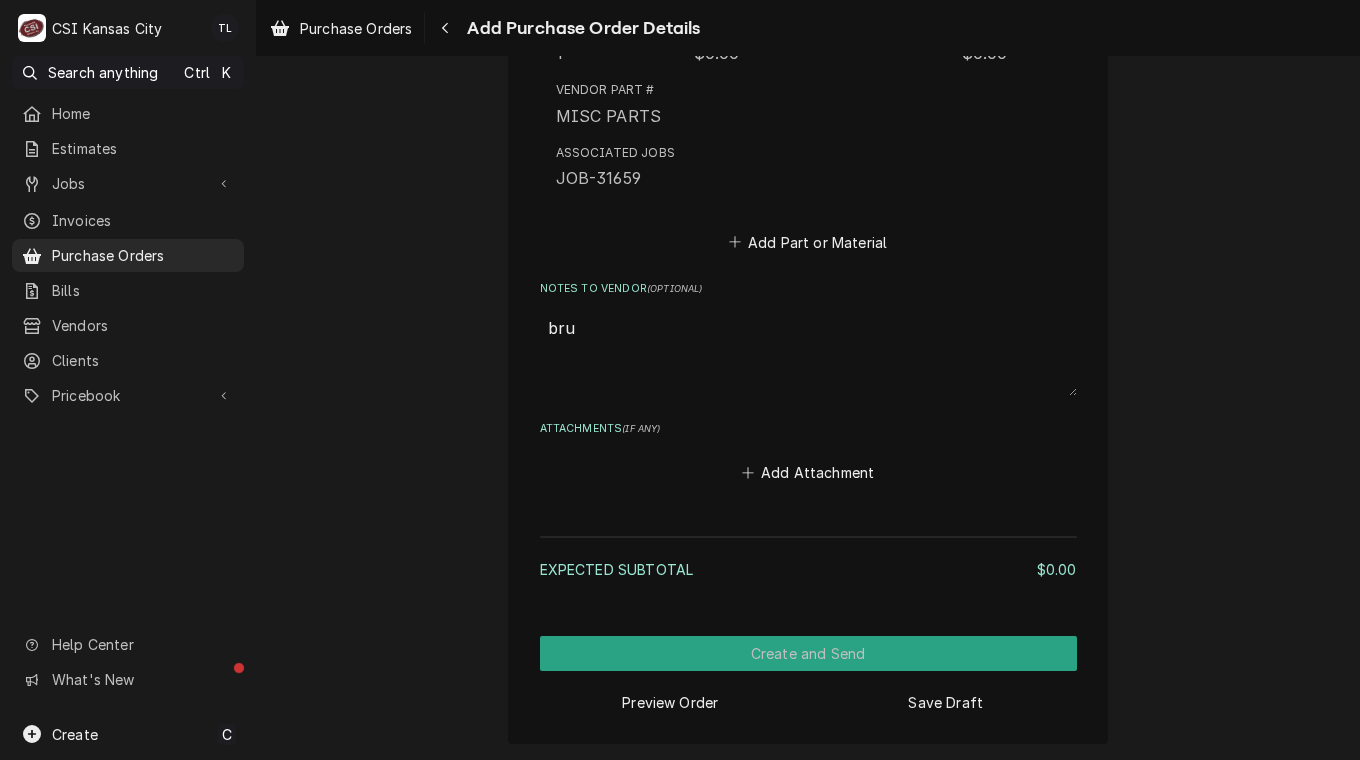 type on "x" 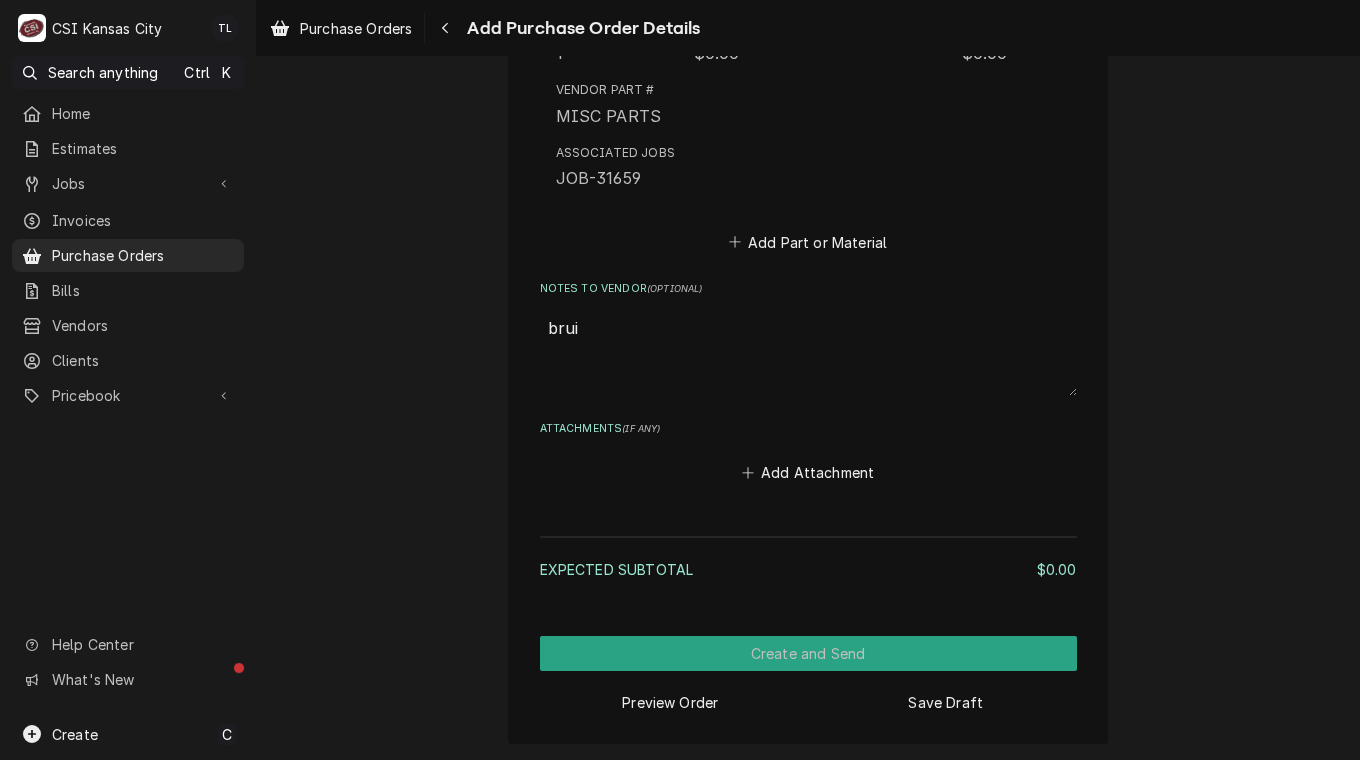 type on "x" 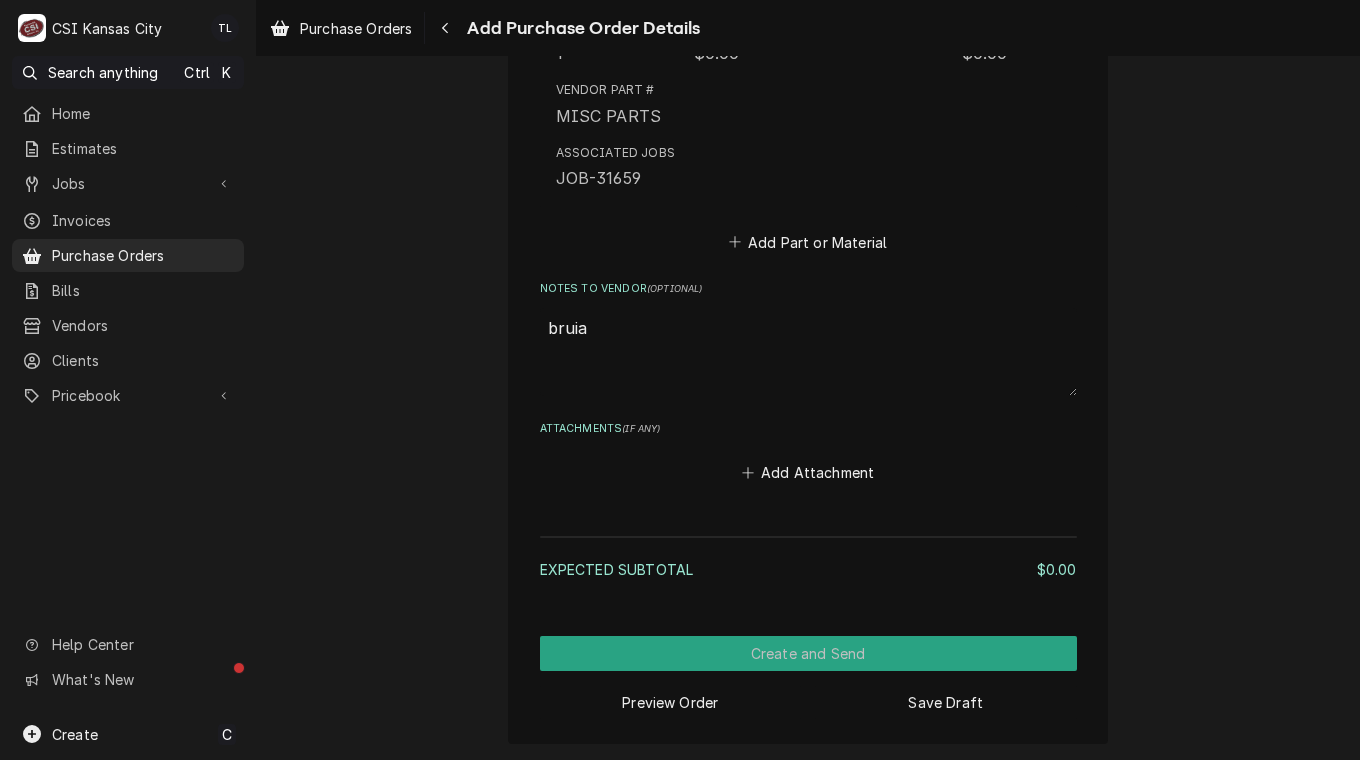 type on "x" 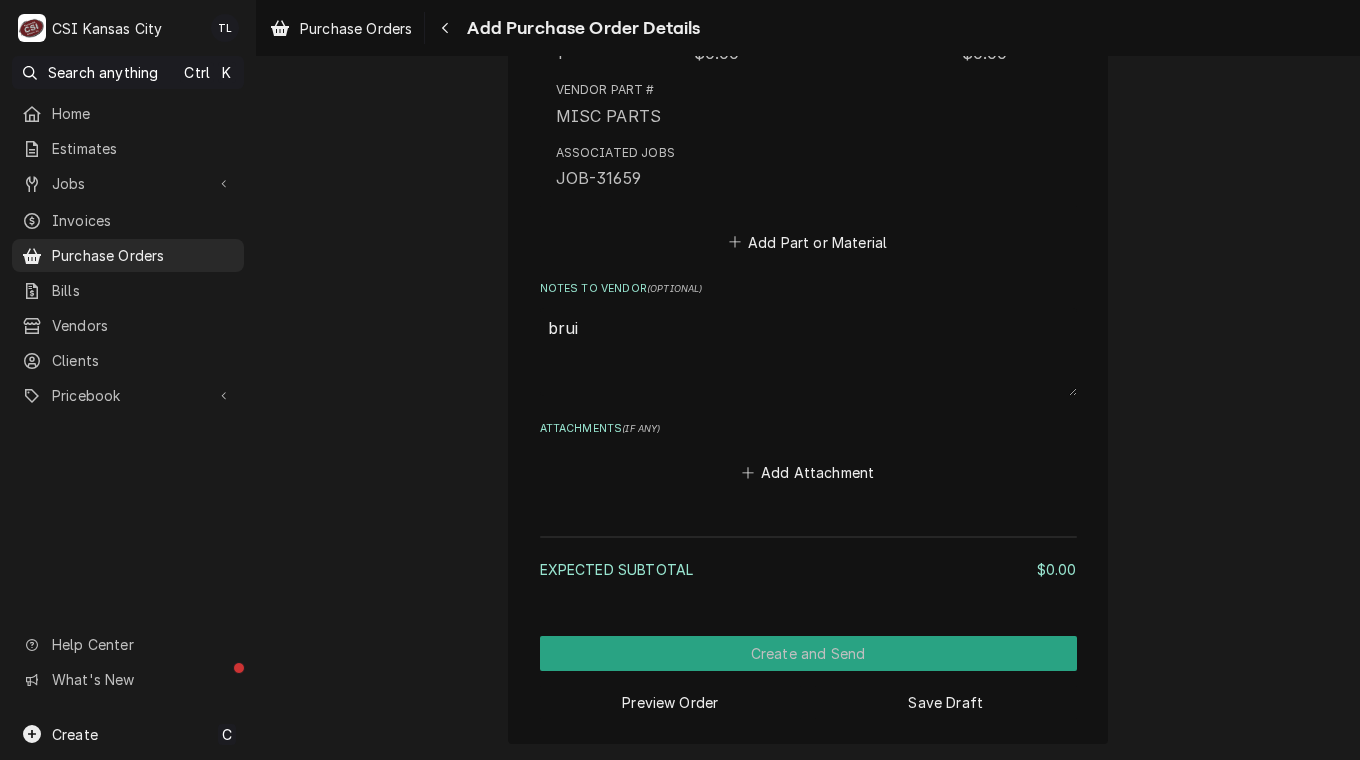 type on "x" 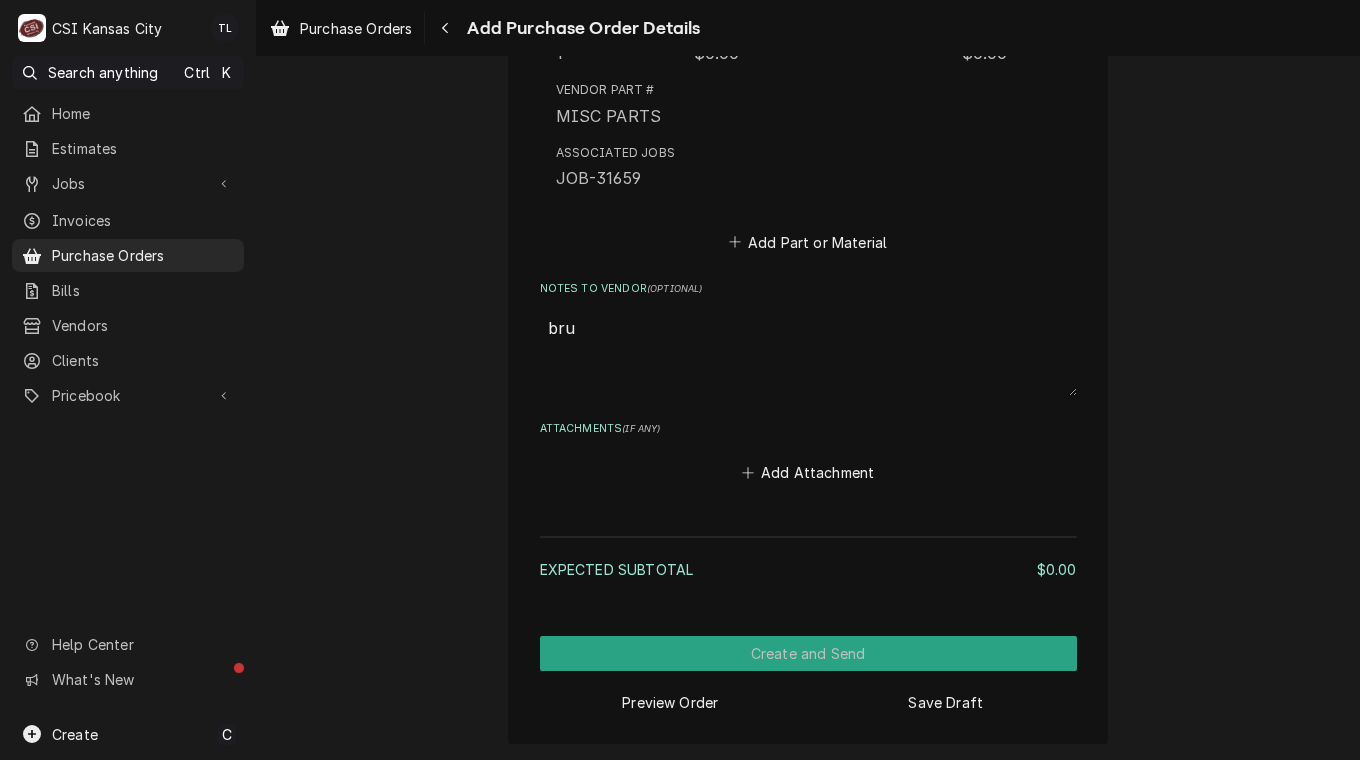 type on "x" 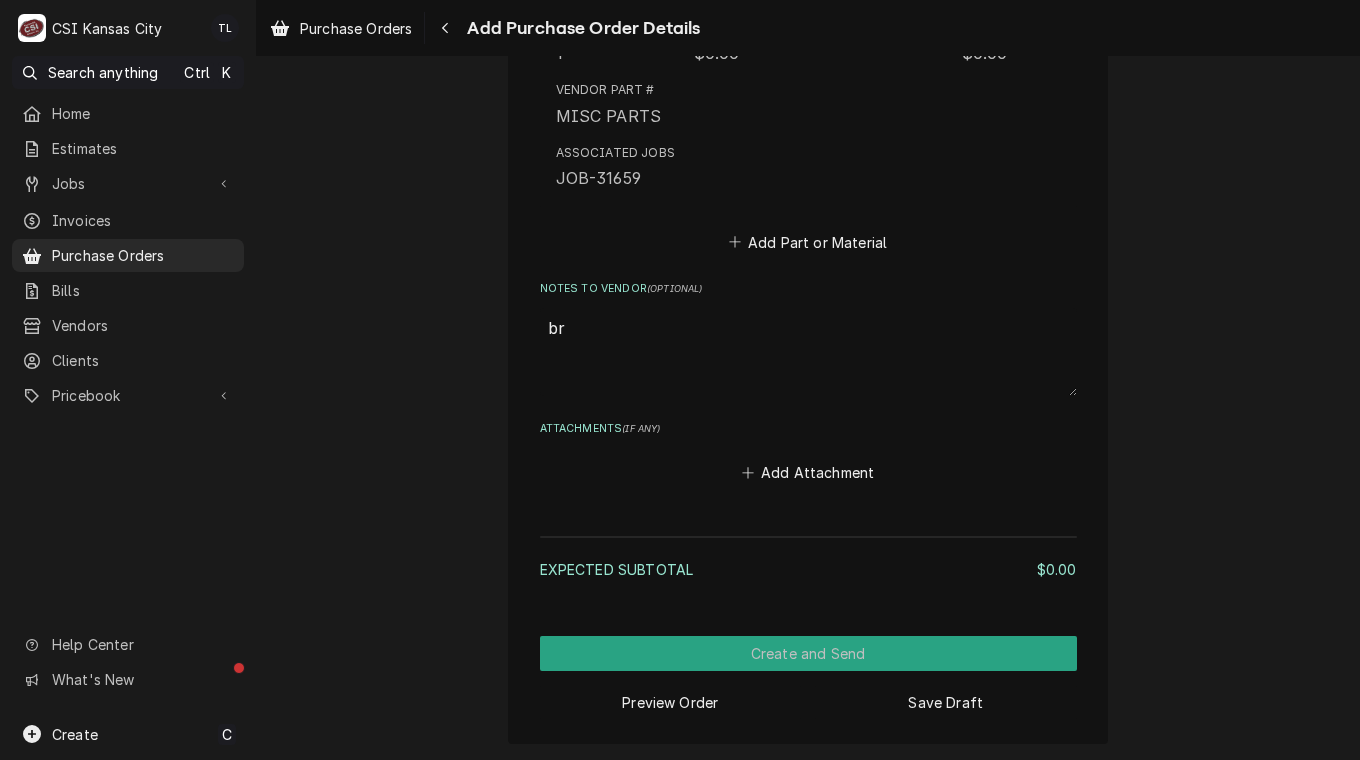type on "x" 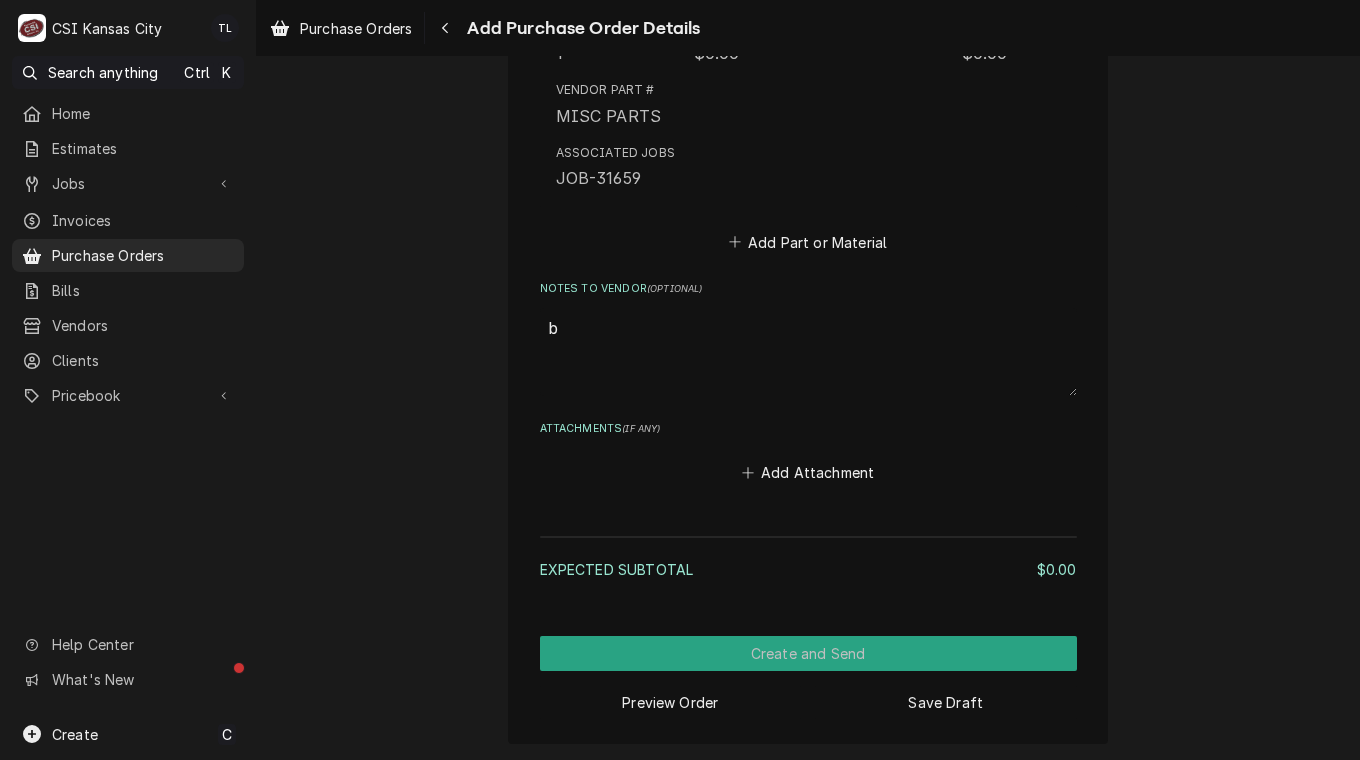 type on "x" 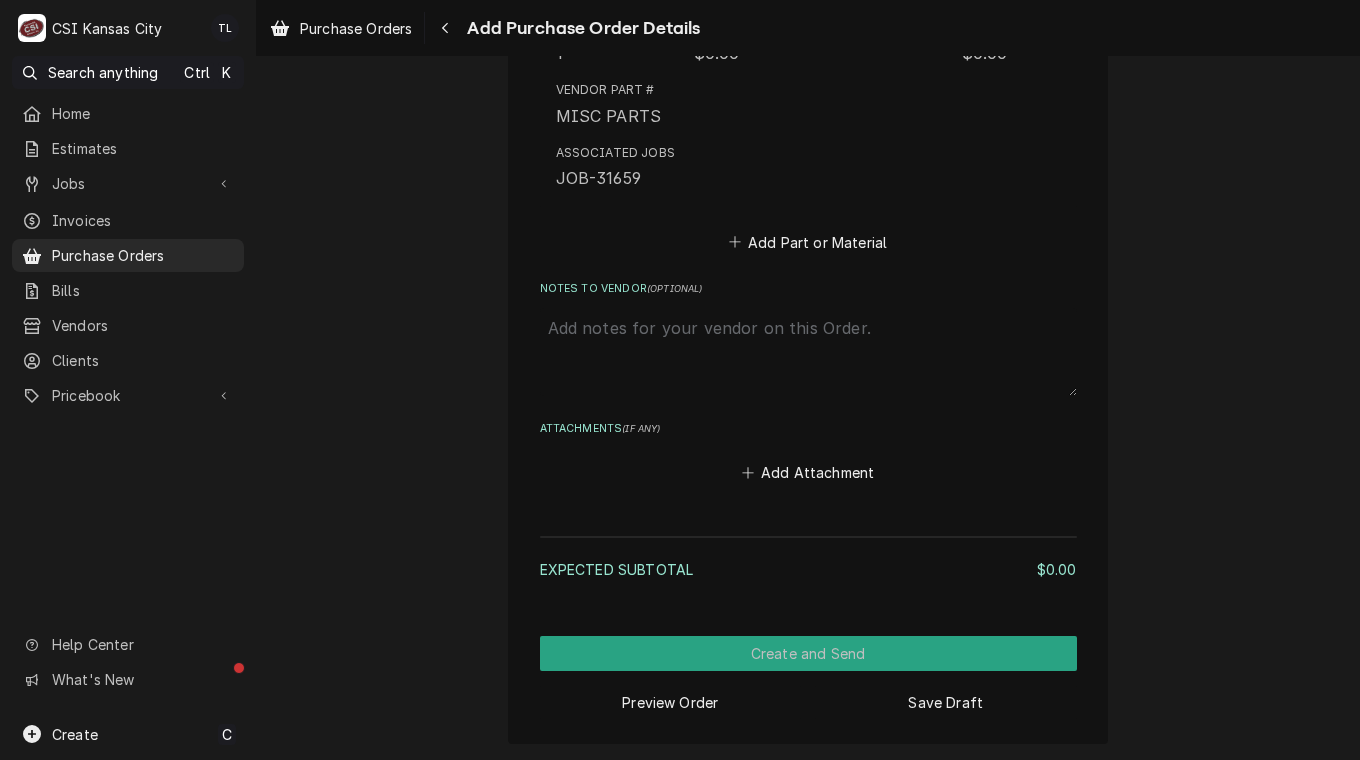 type on "x" 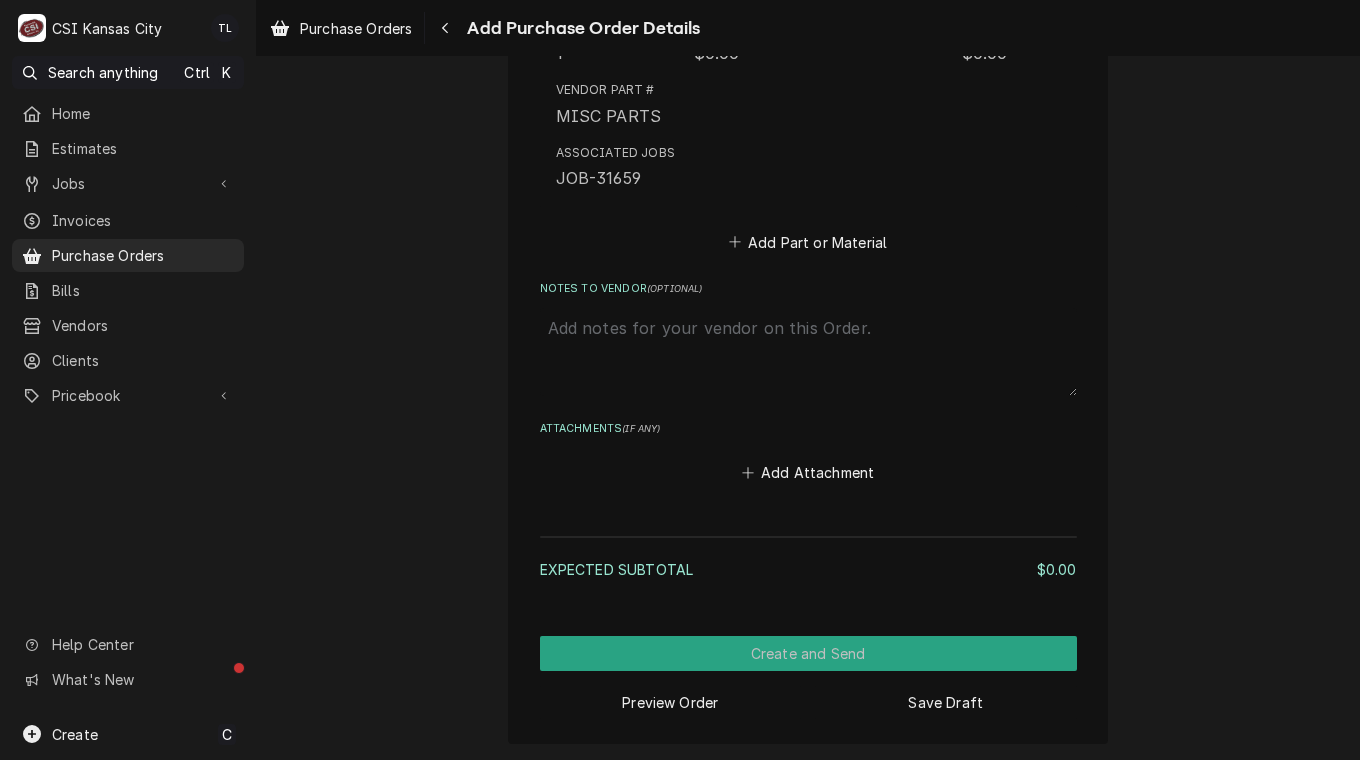 type on "g" 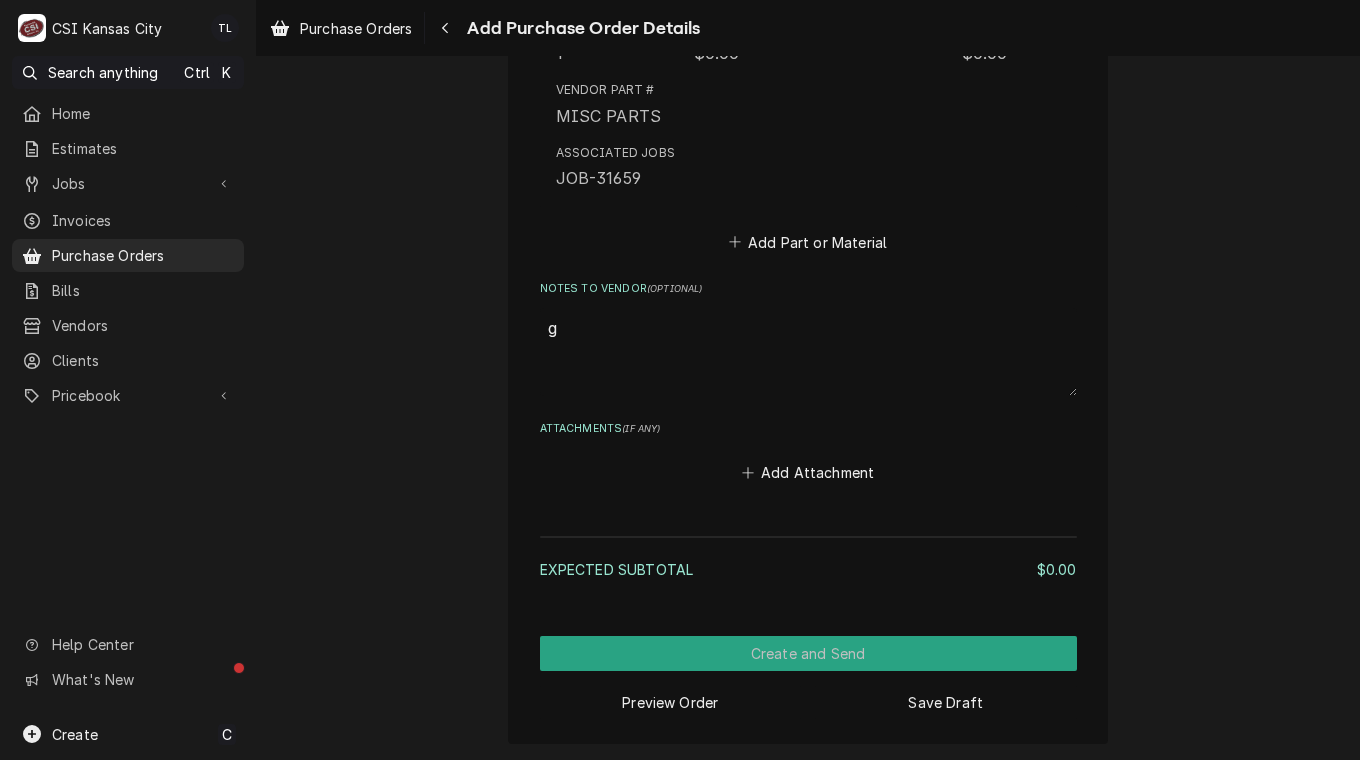 type on "x" 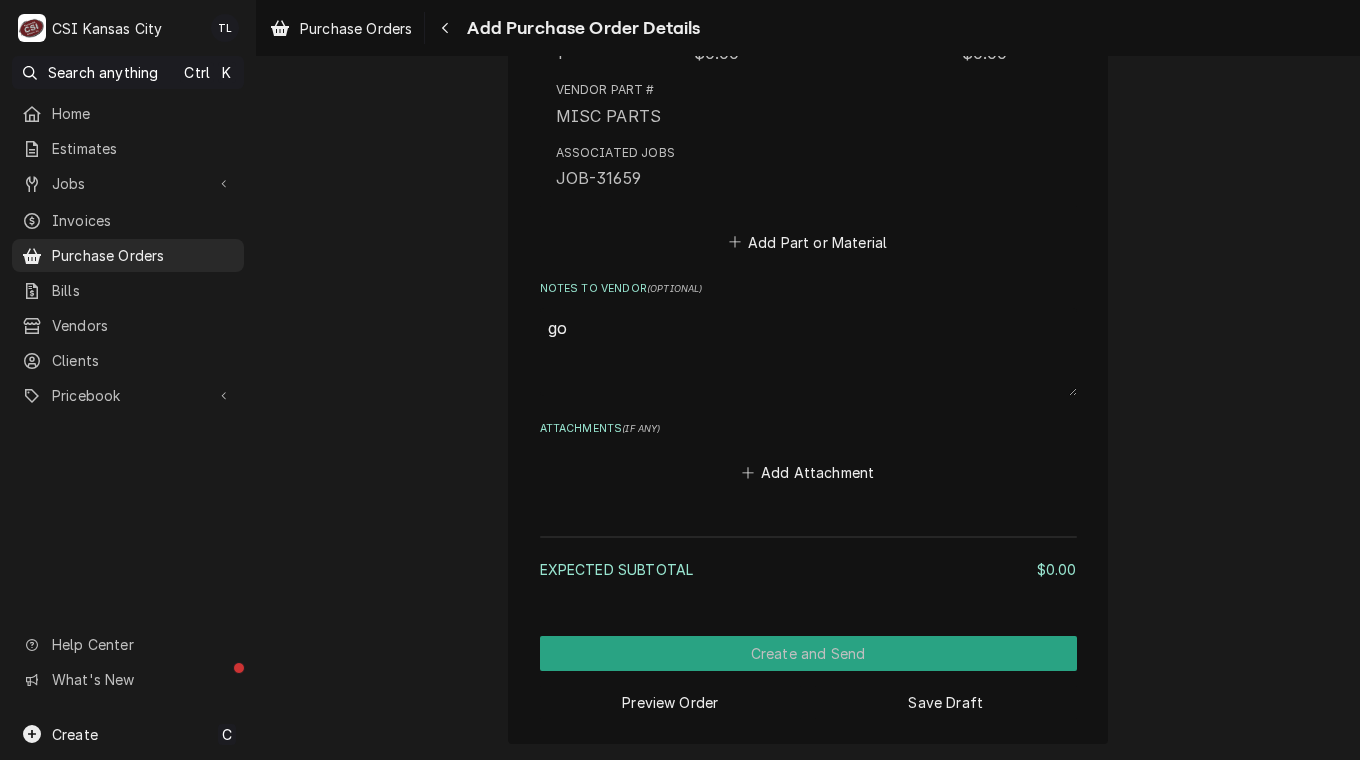 type on "x" 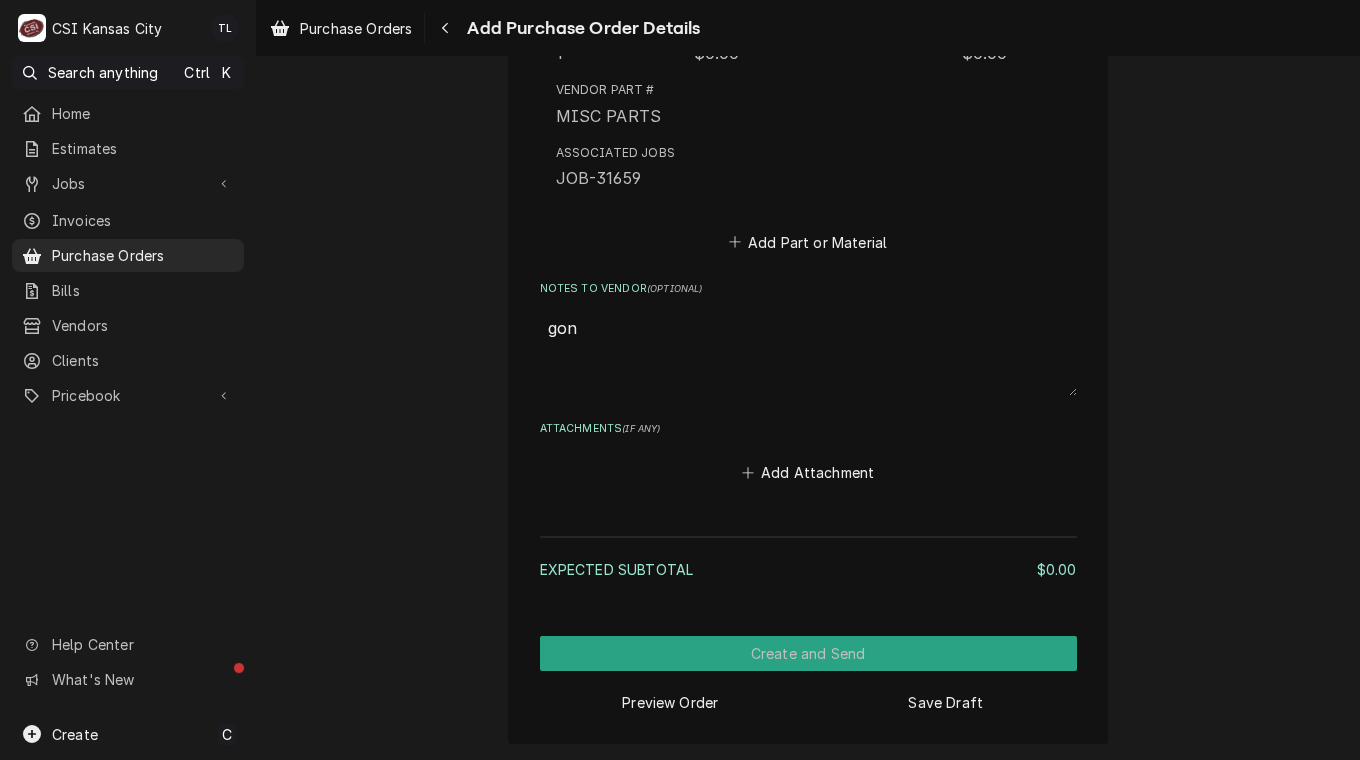 type on "x" 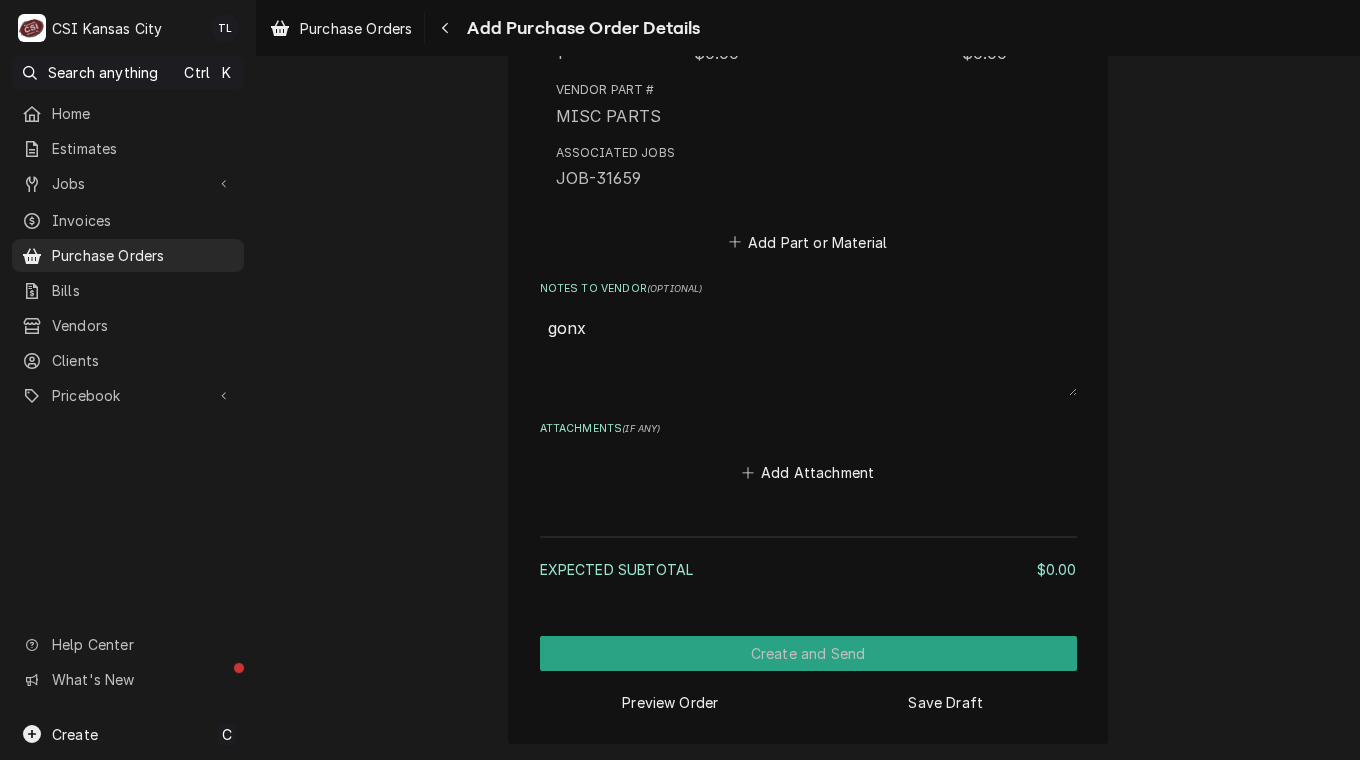 type on "x" 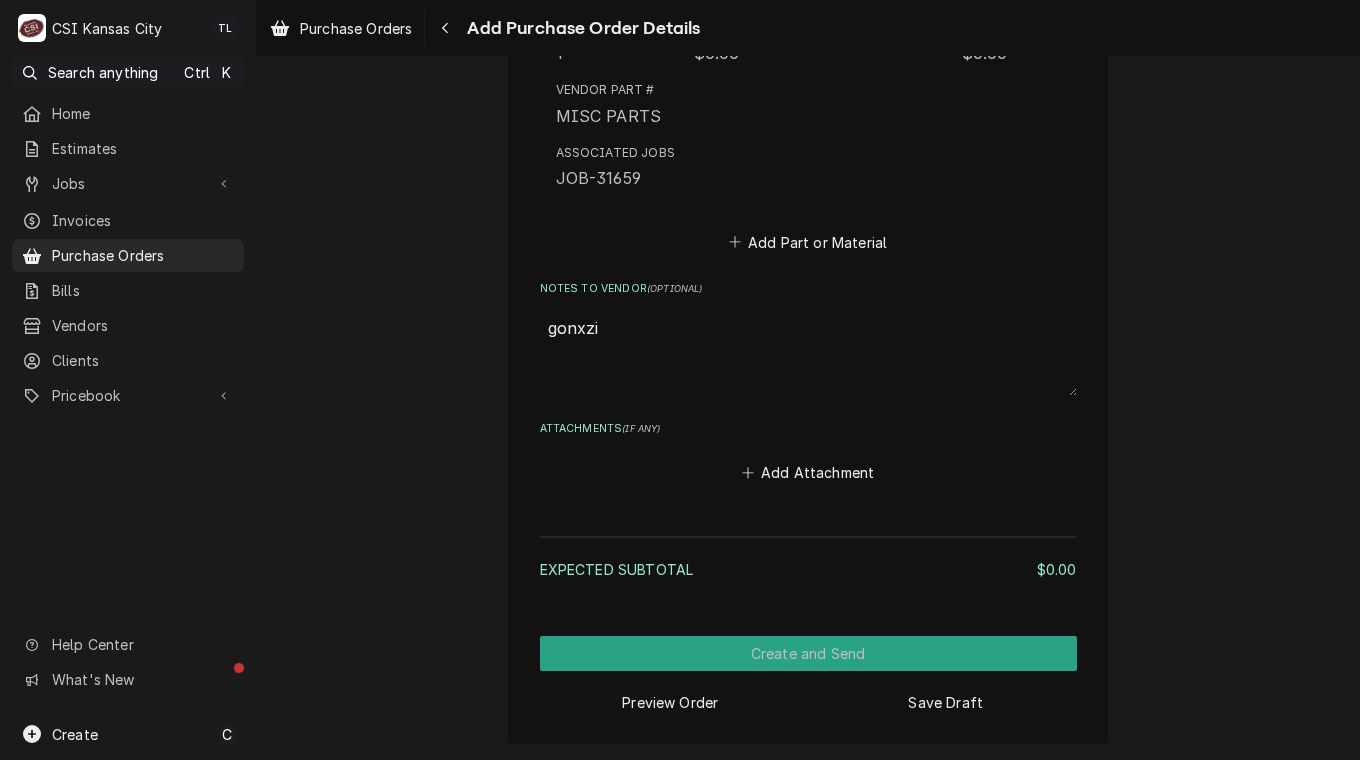type on "gonxzio" 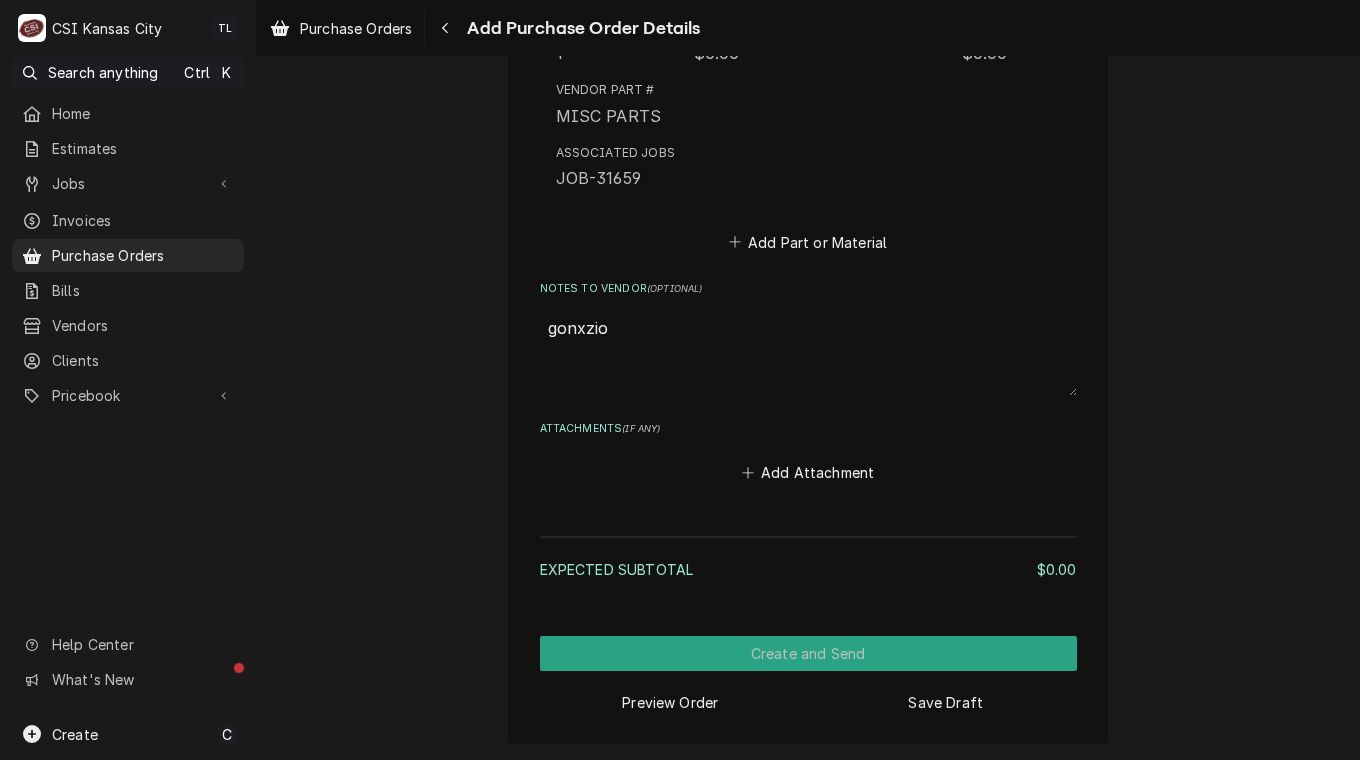 type on "x" 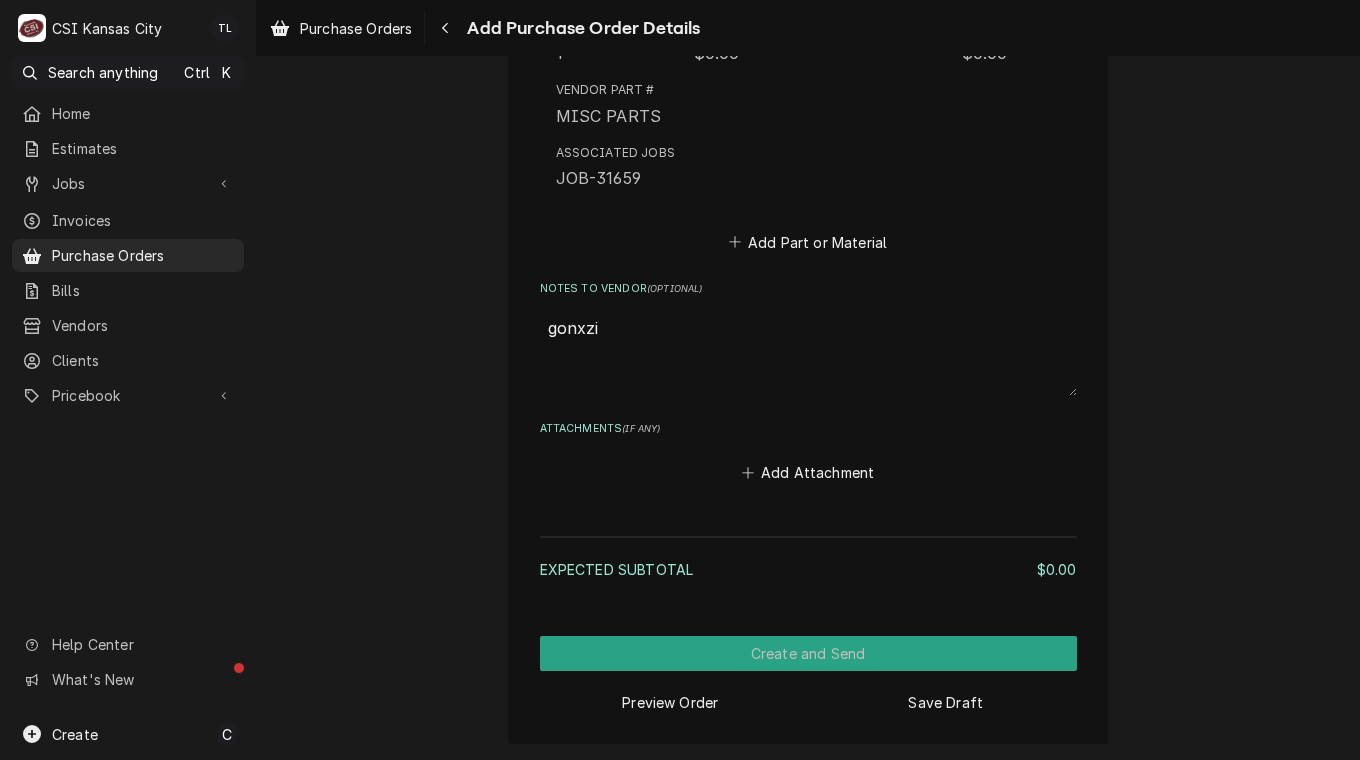 type on "x" 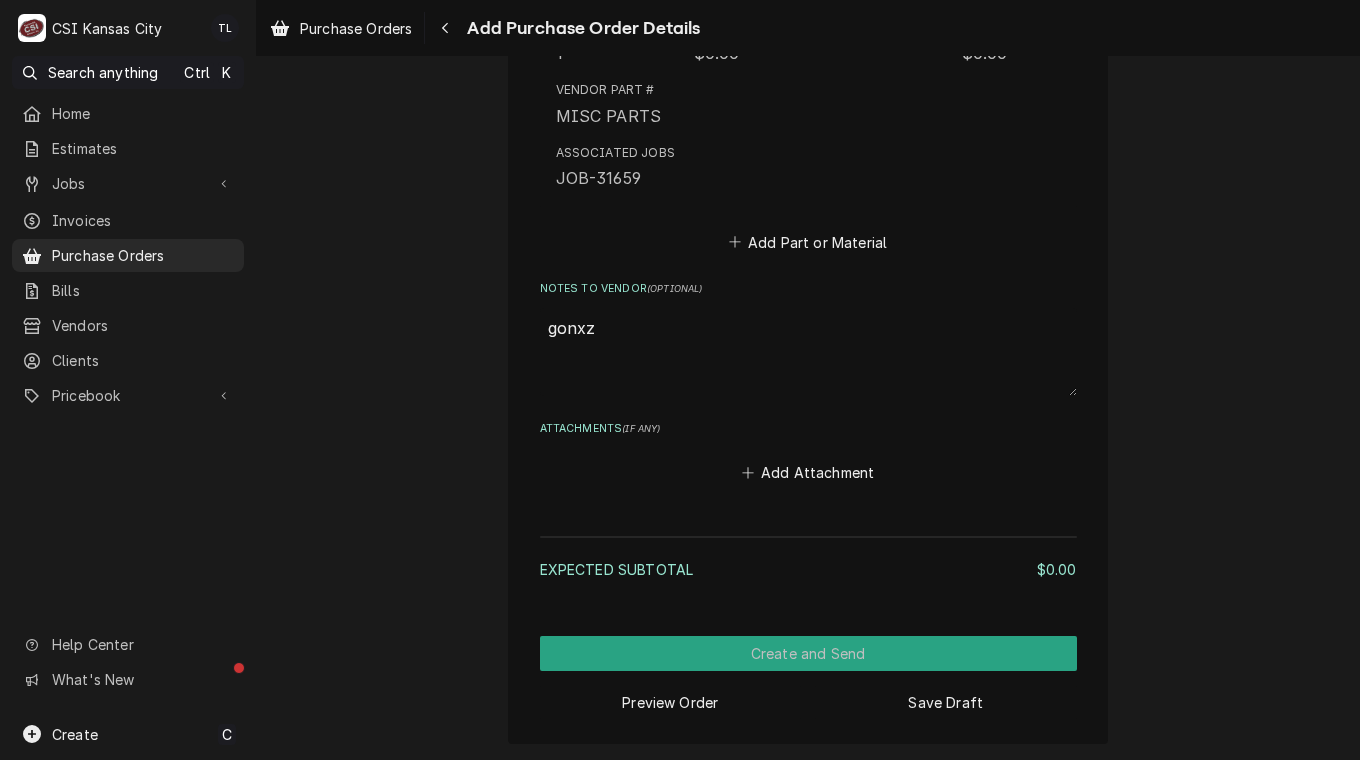 type on "x" 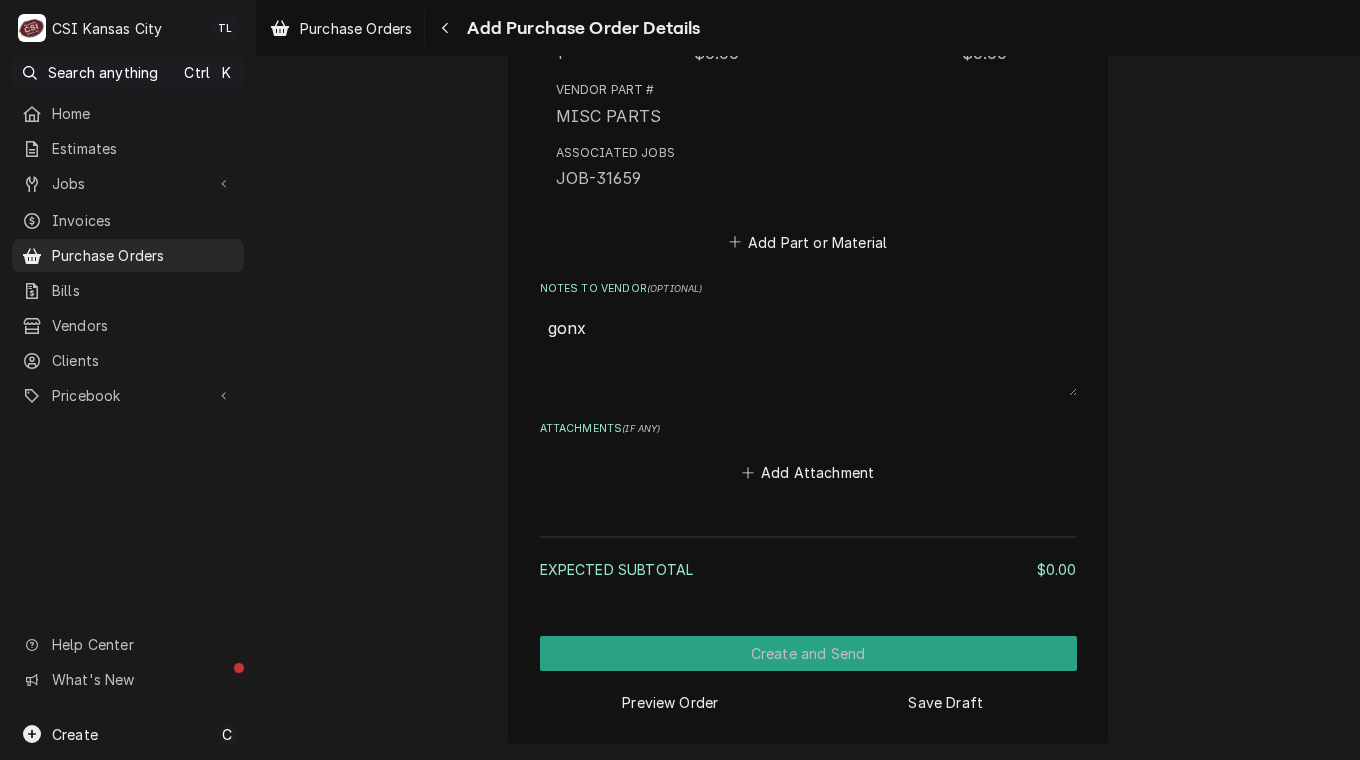 type on "x" 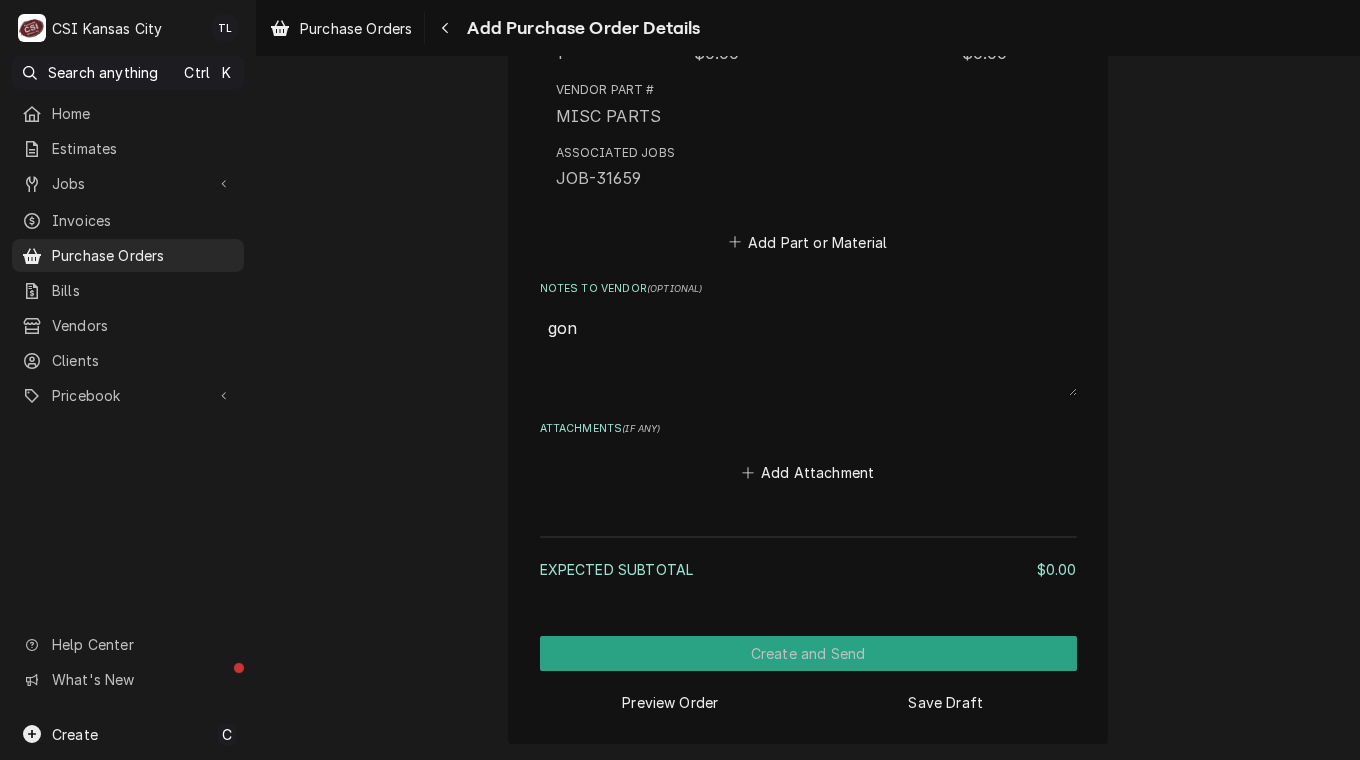 type on "x" 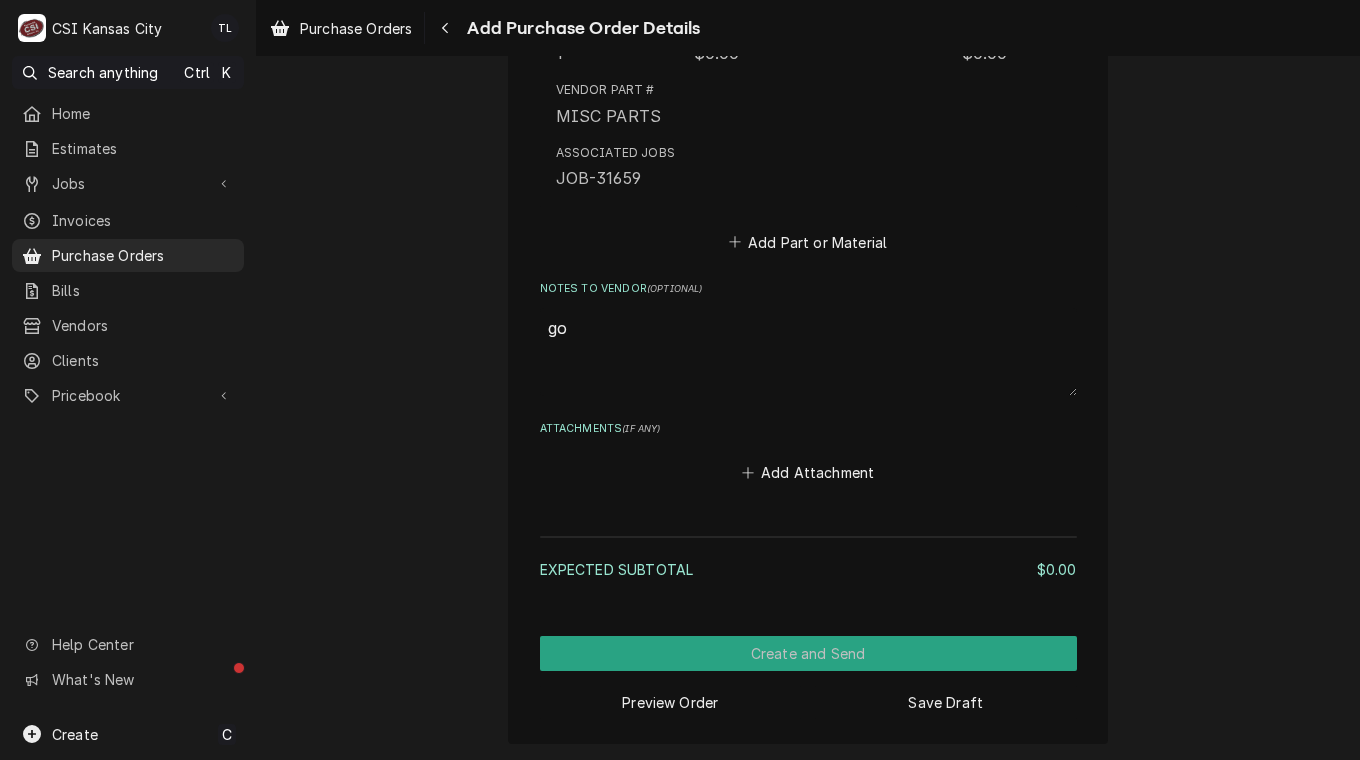 type on "x" 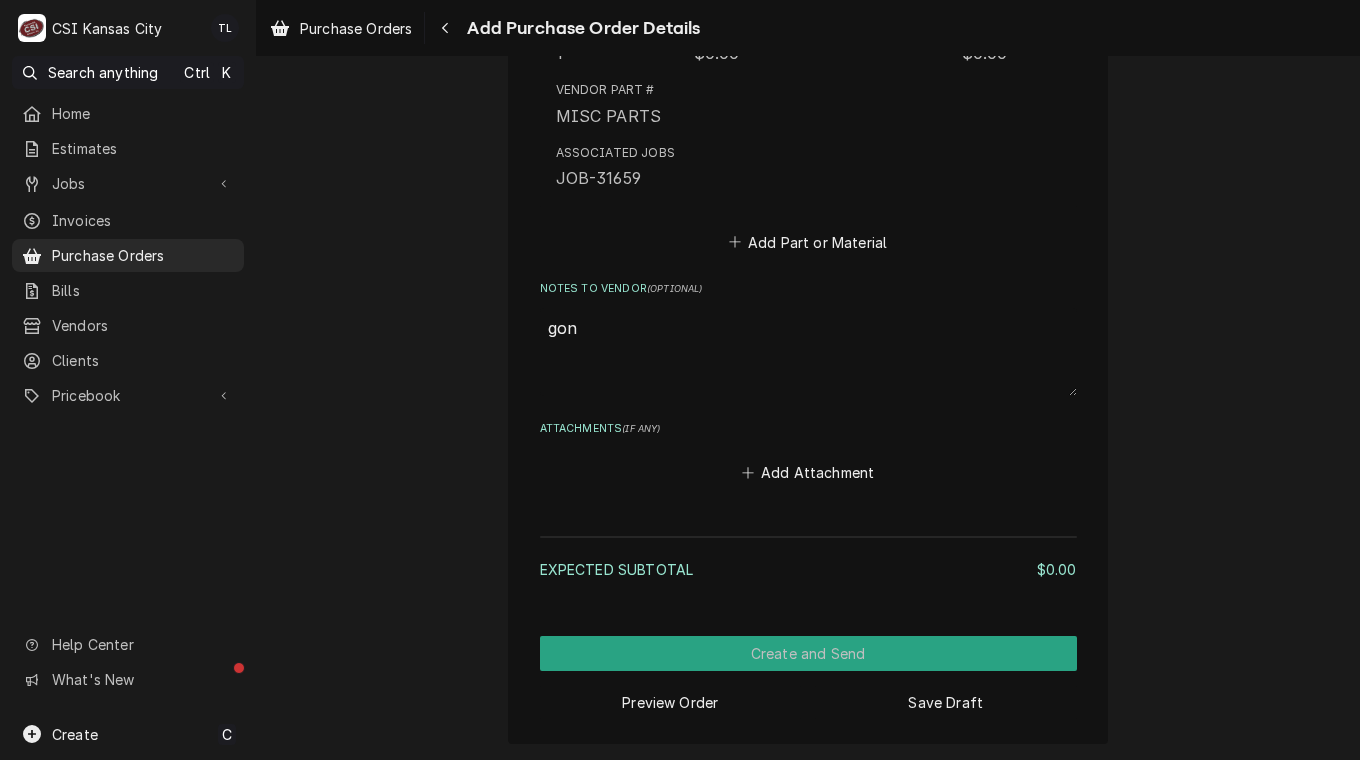 type on "x" 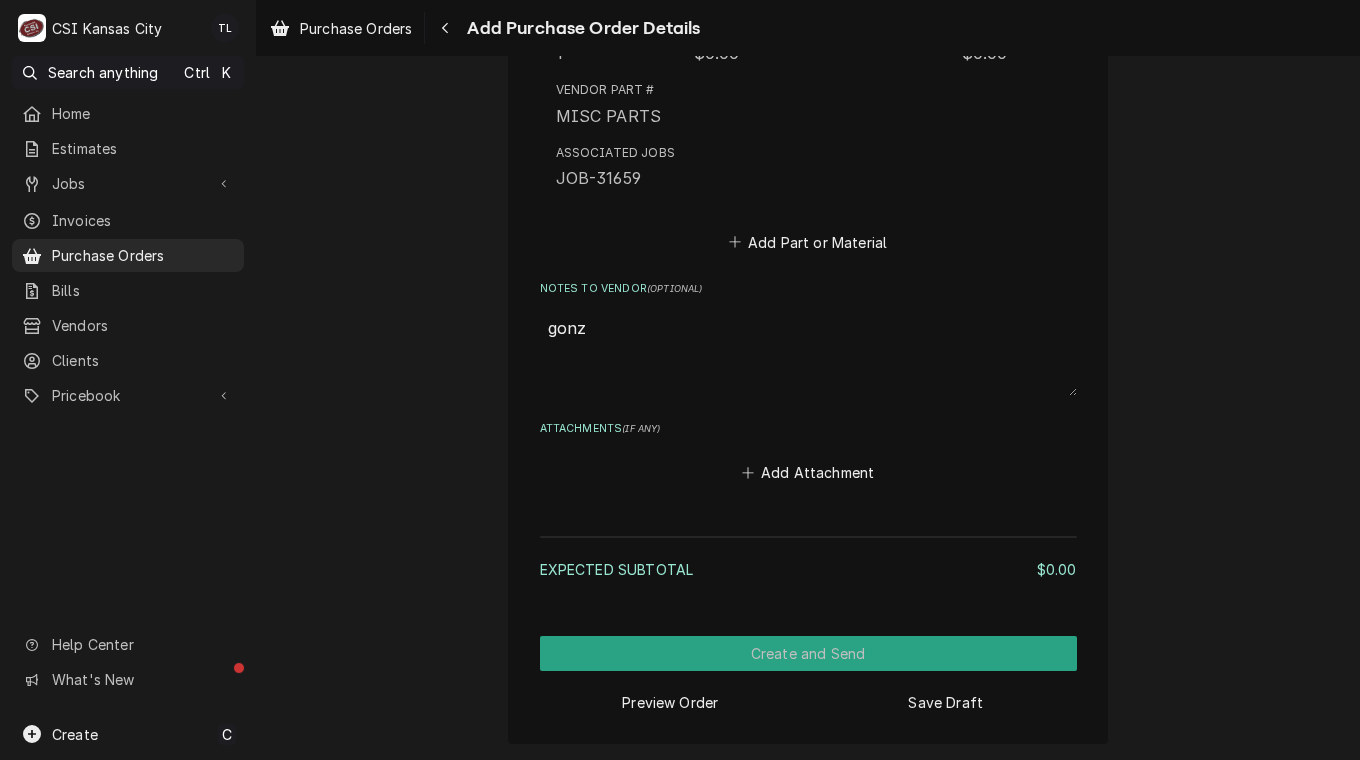 type on "x" 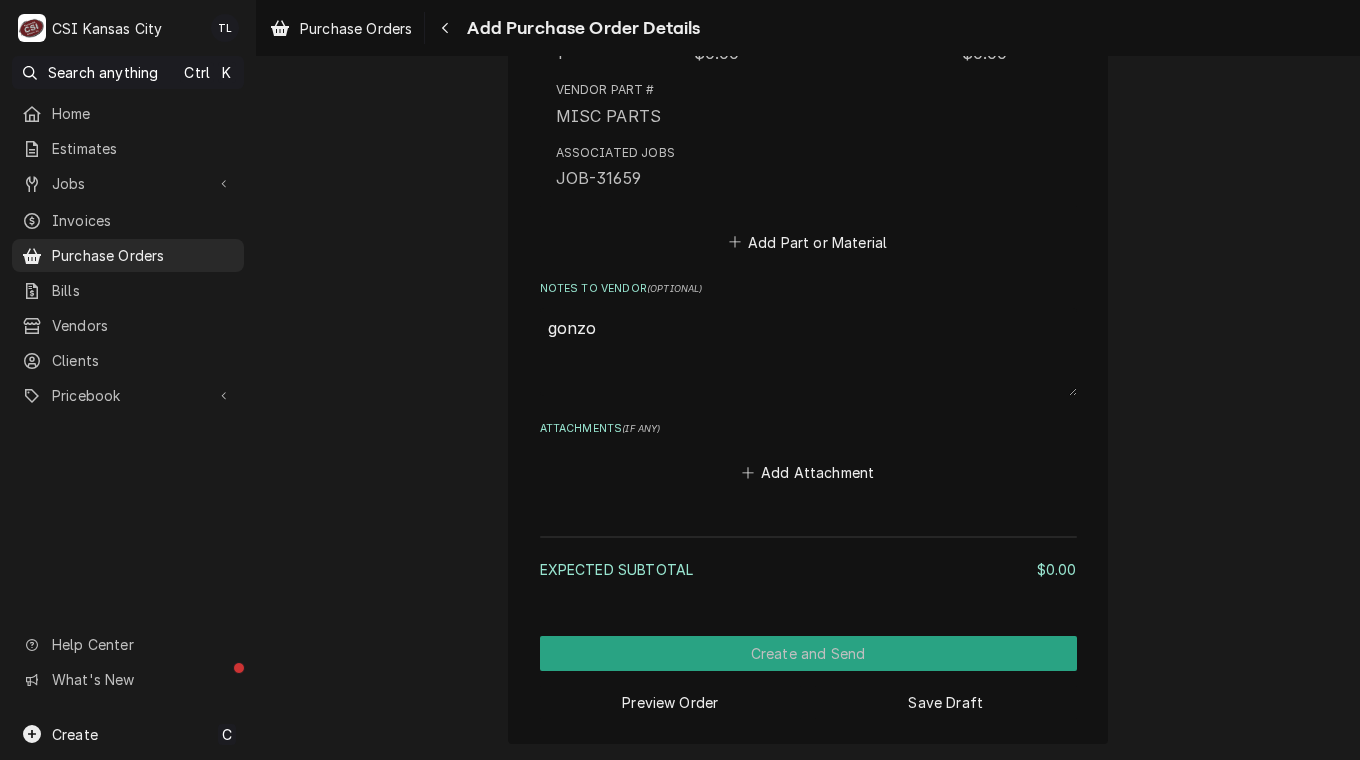 type on "gonzo" 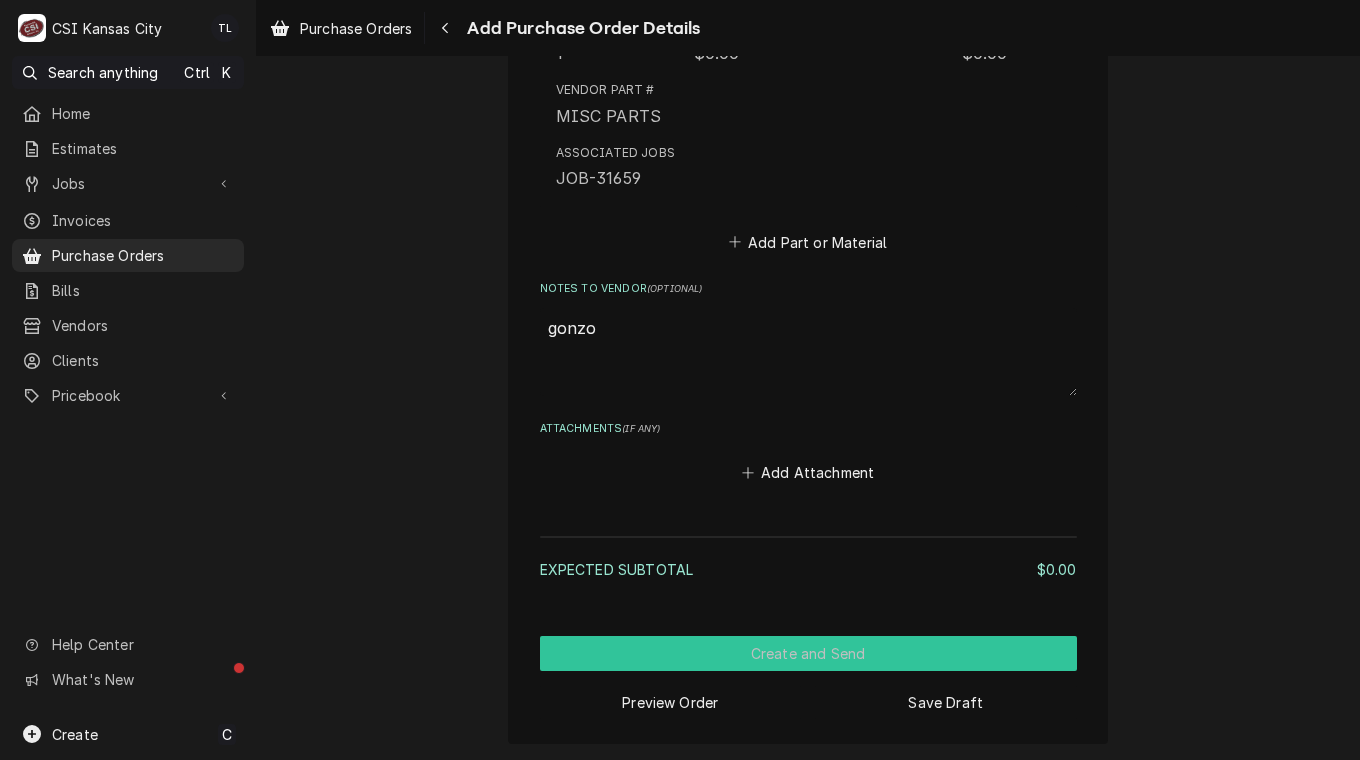 click on "Create and Send" at bounding box center [808, 653] 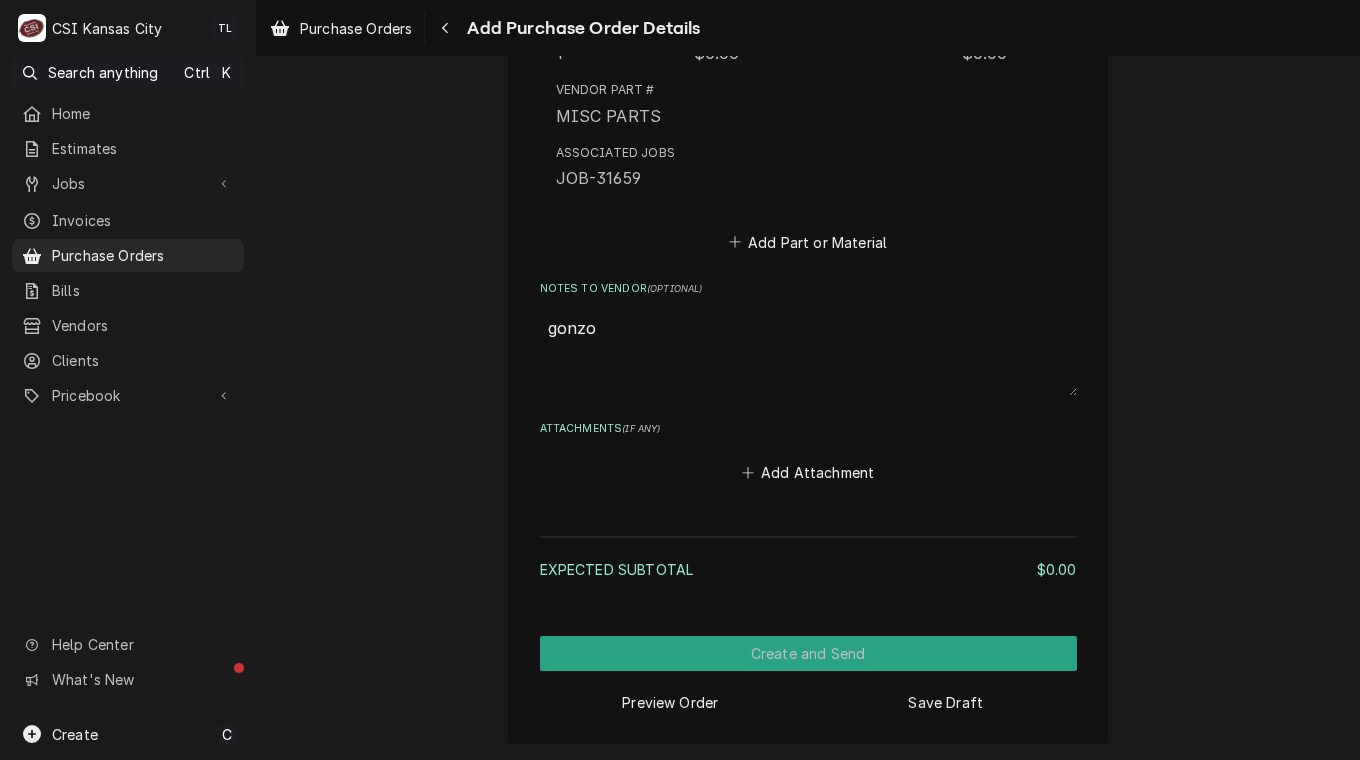 scroll, scrollTop: 1120, scrollLeft: 0, axis: vertical 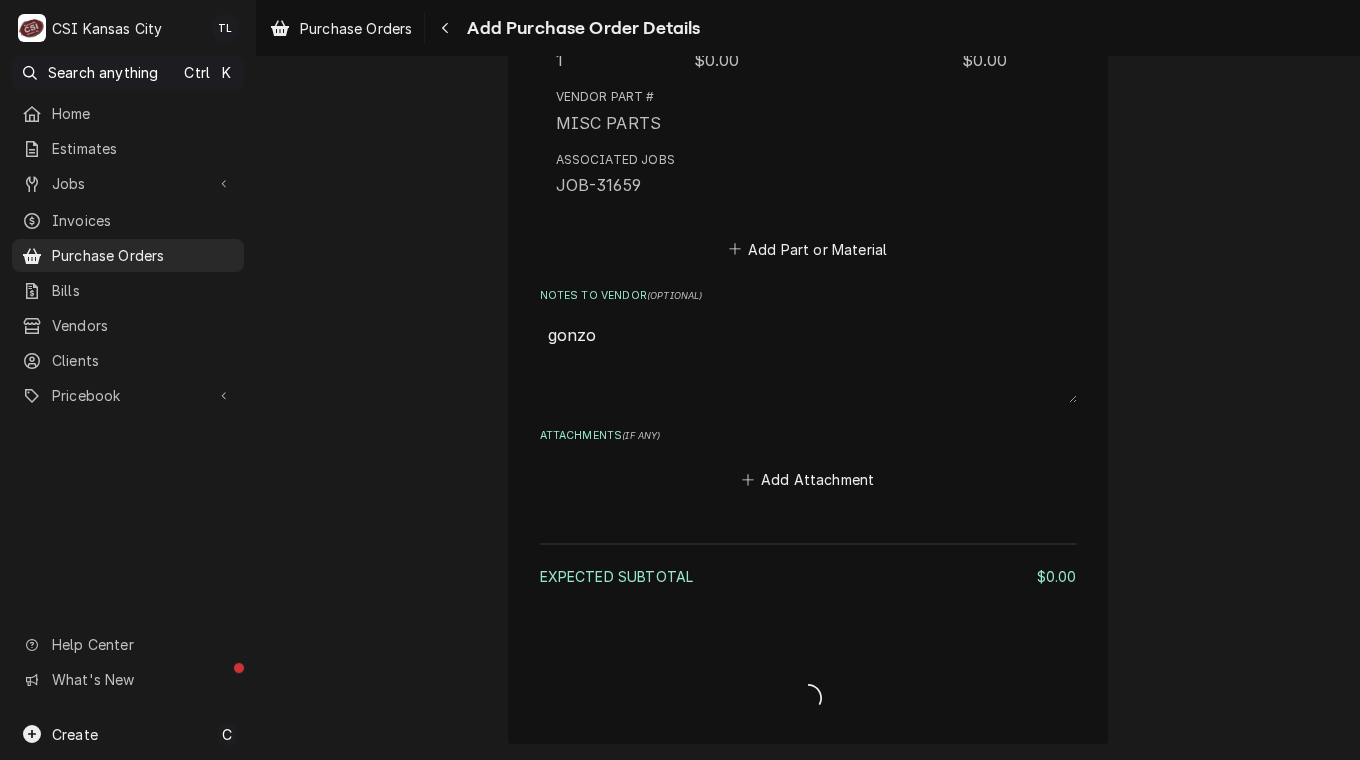 type on "x" 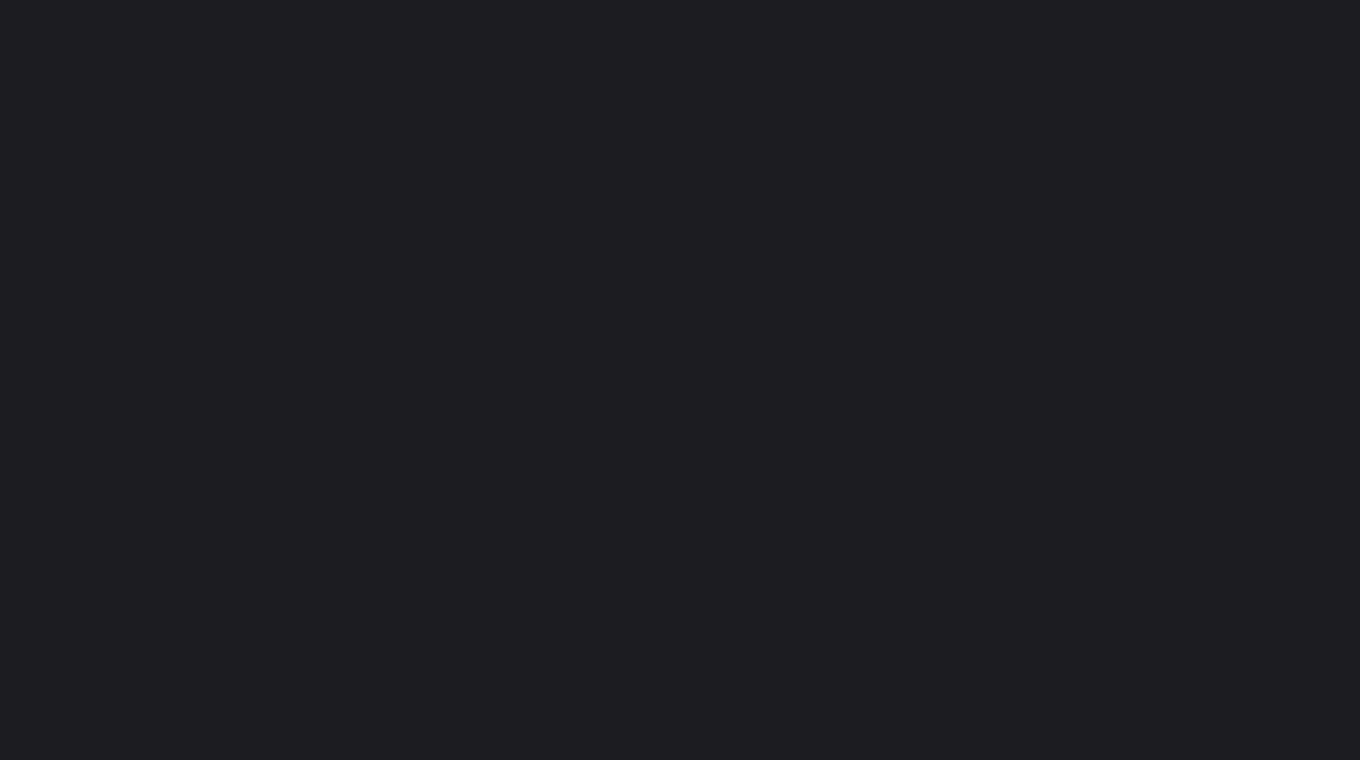 scroll, scrollTop: 0, scrollLeft: 0, axis: both 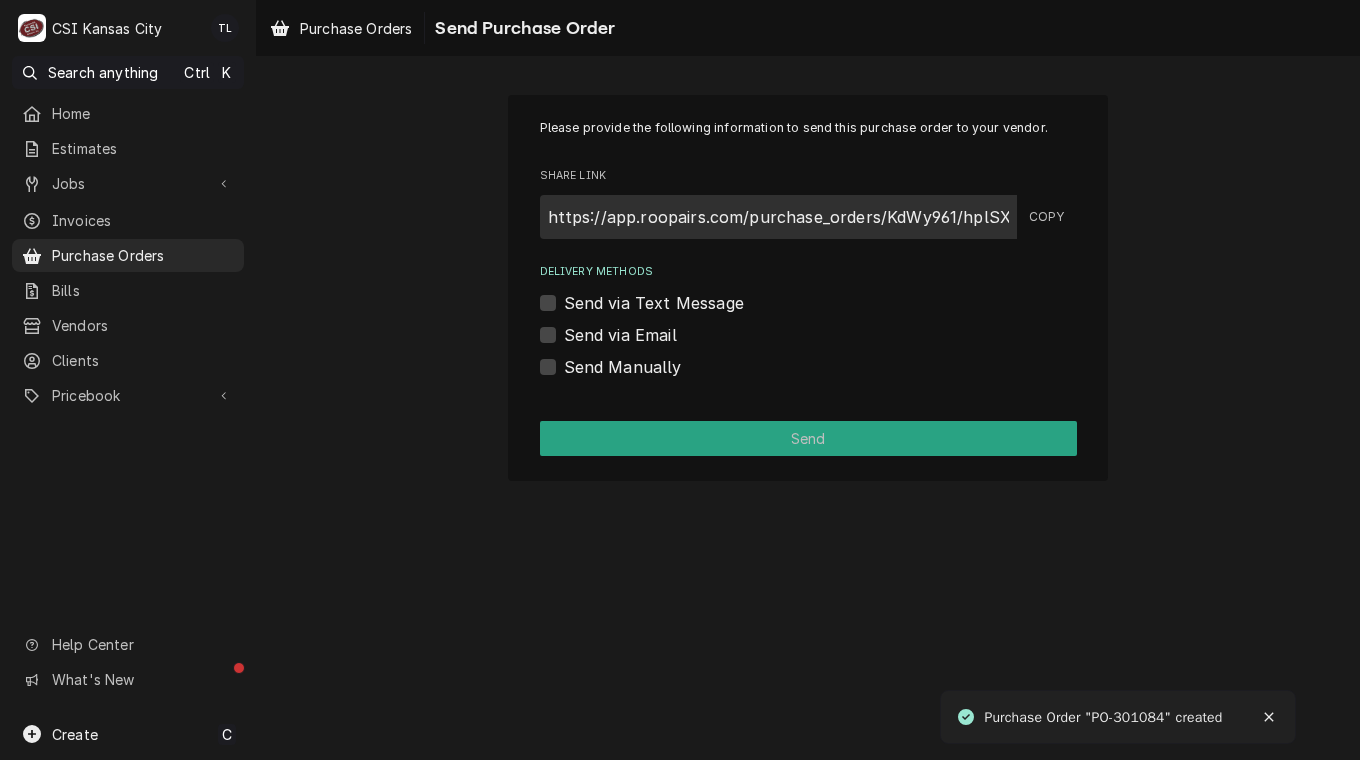 click on "Send Manually" at bounding box center (623, 367) 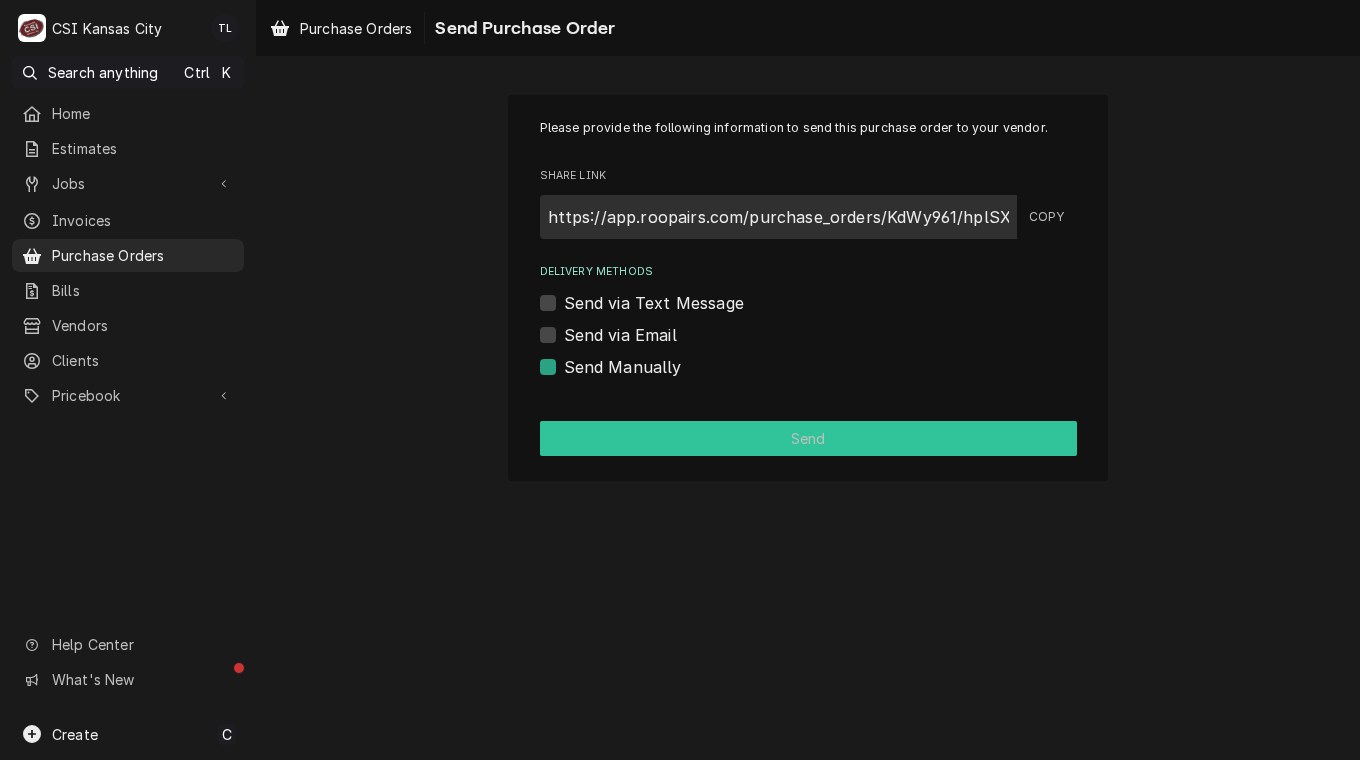 click on "Send" at bounding box center (808, 438) 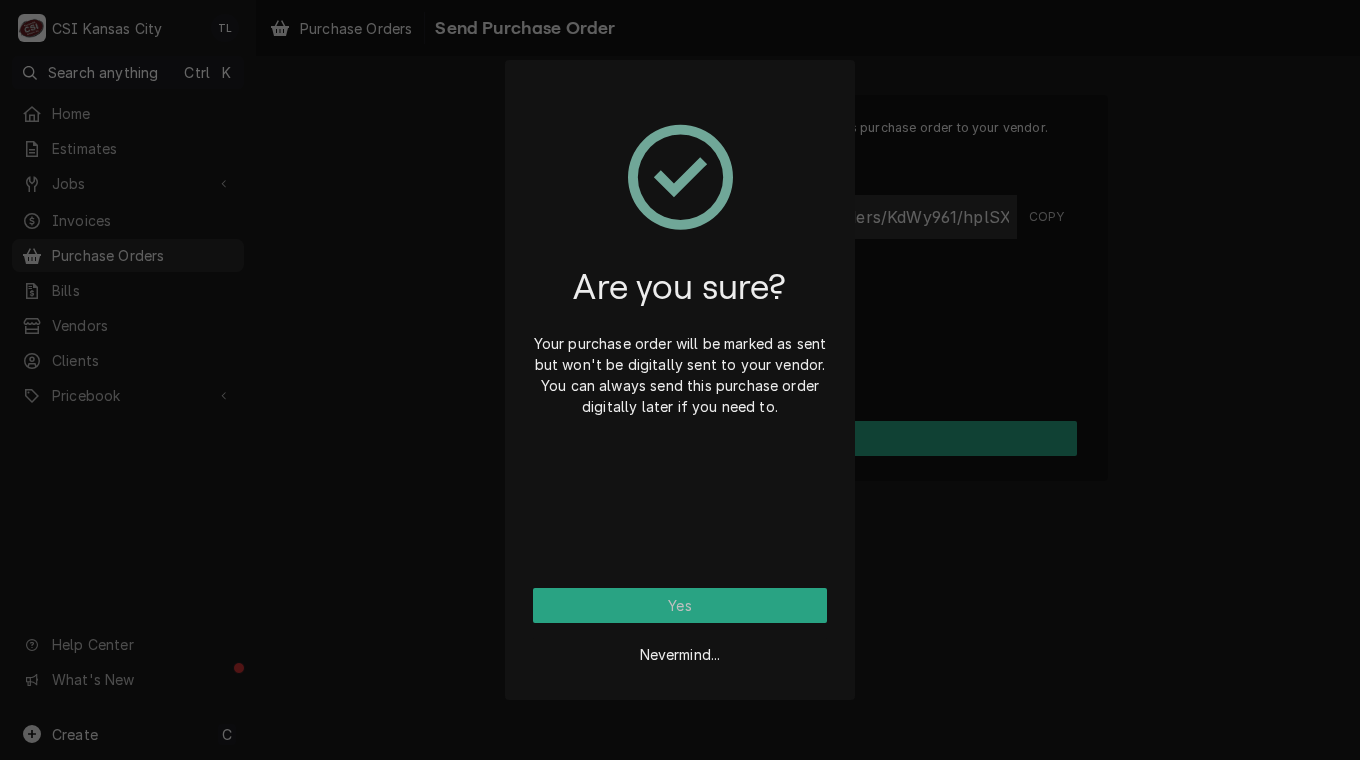 click on "Nevermind..." at bounding box center [680, 647] 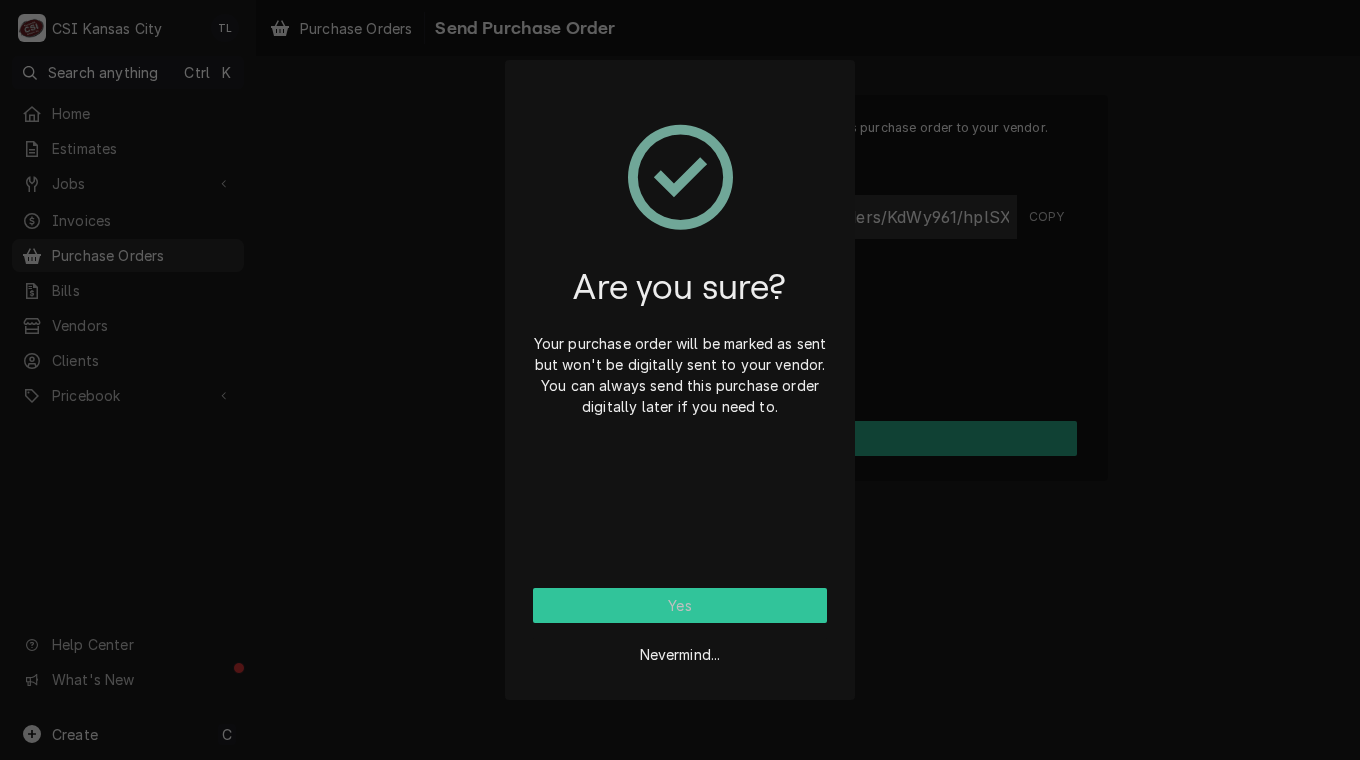 click on "Yes" at bounding box center [680, 605] 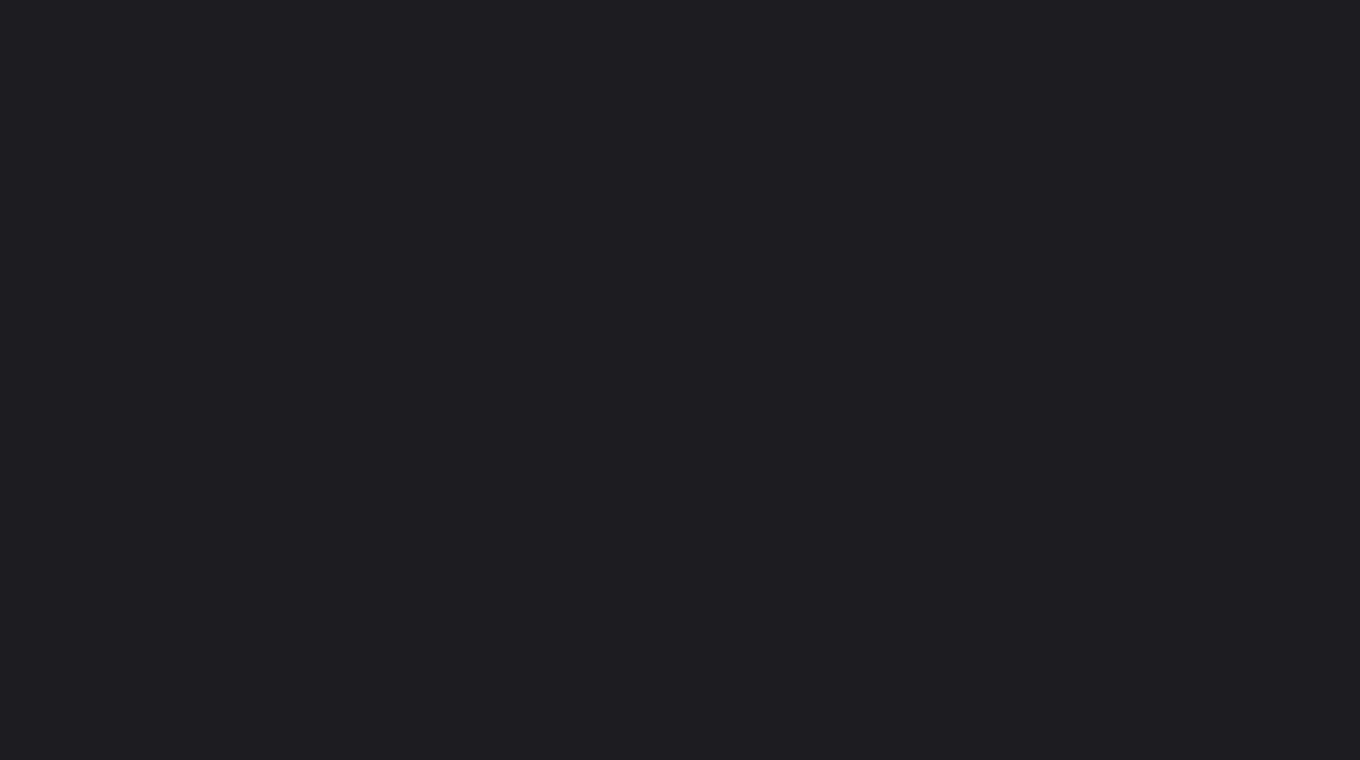 scroll, scrollTop: 0, scrollLeft: 0, axis: both 